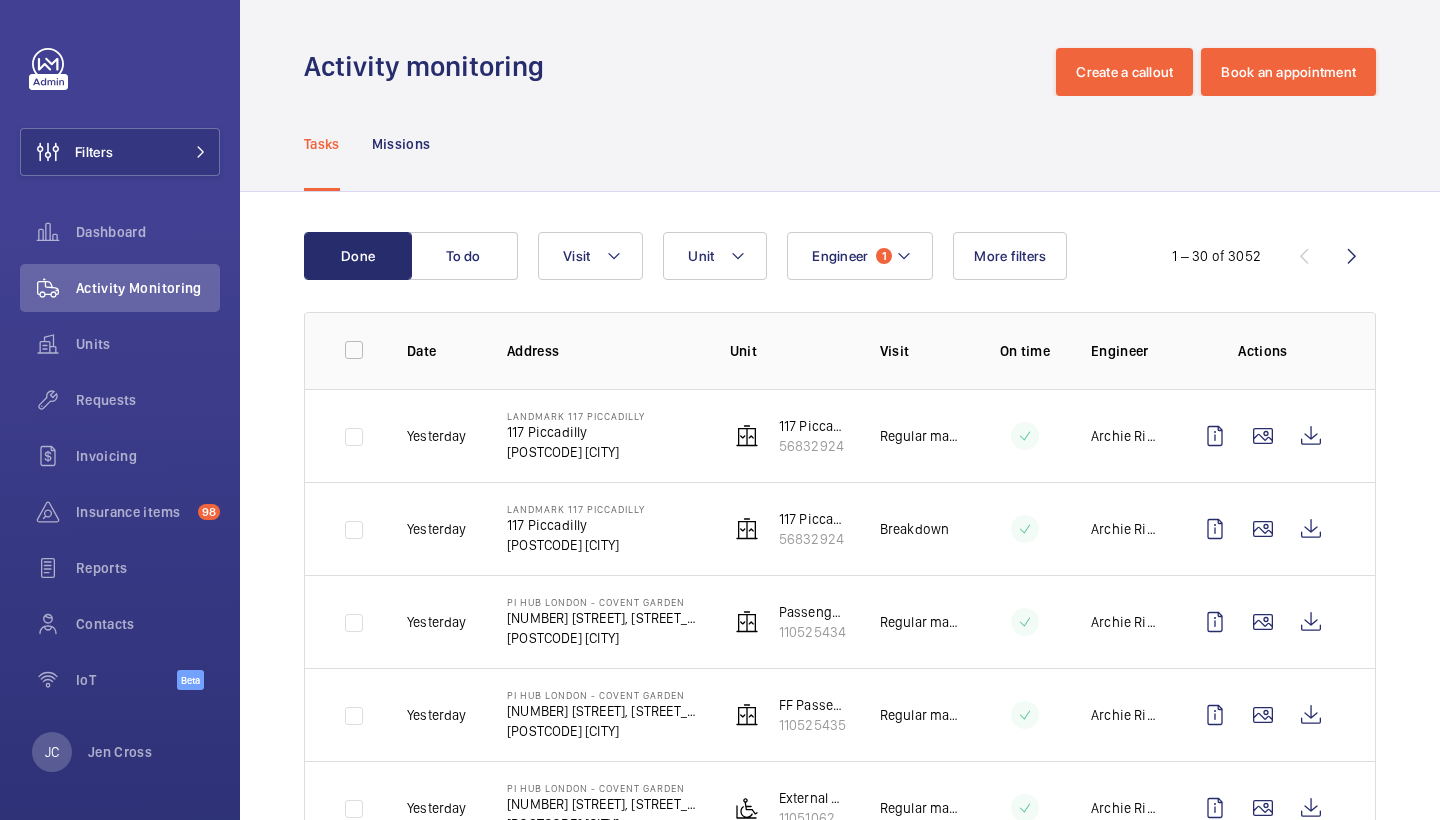 scroll, scrollTop: 0, scrollLeft: 0, axis: both 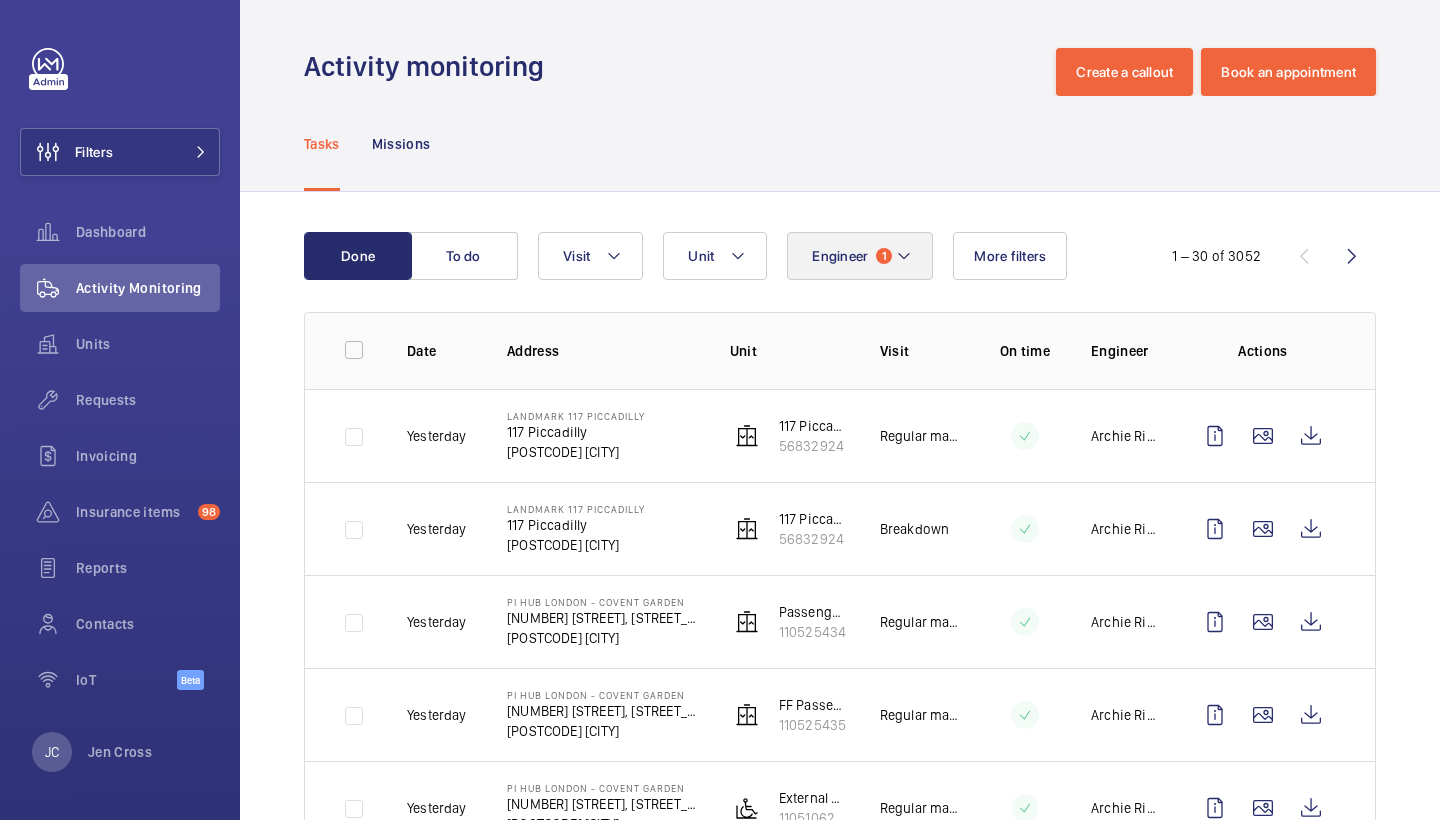 click on "Engineer" 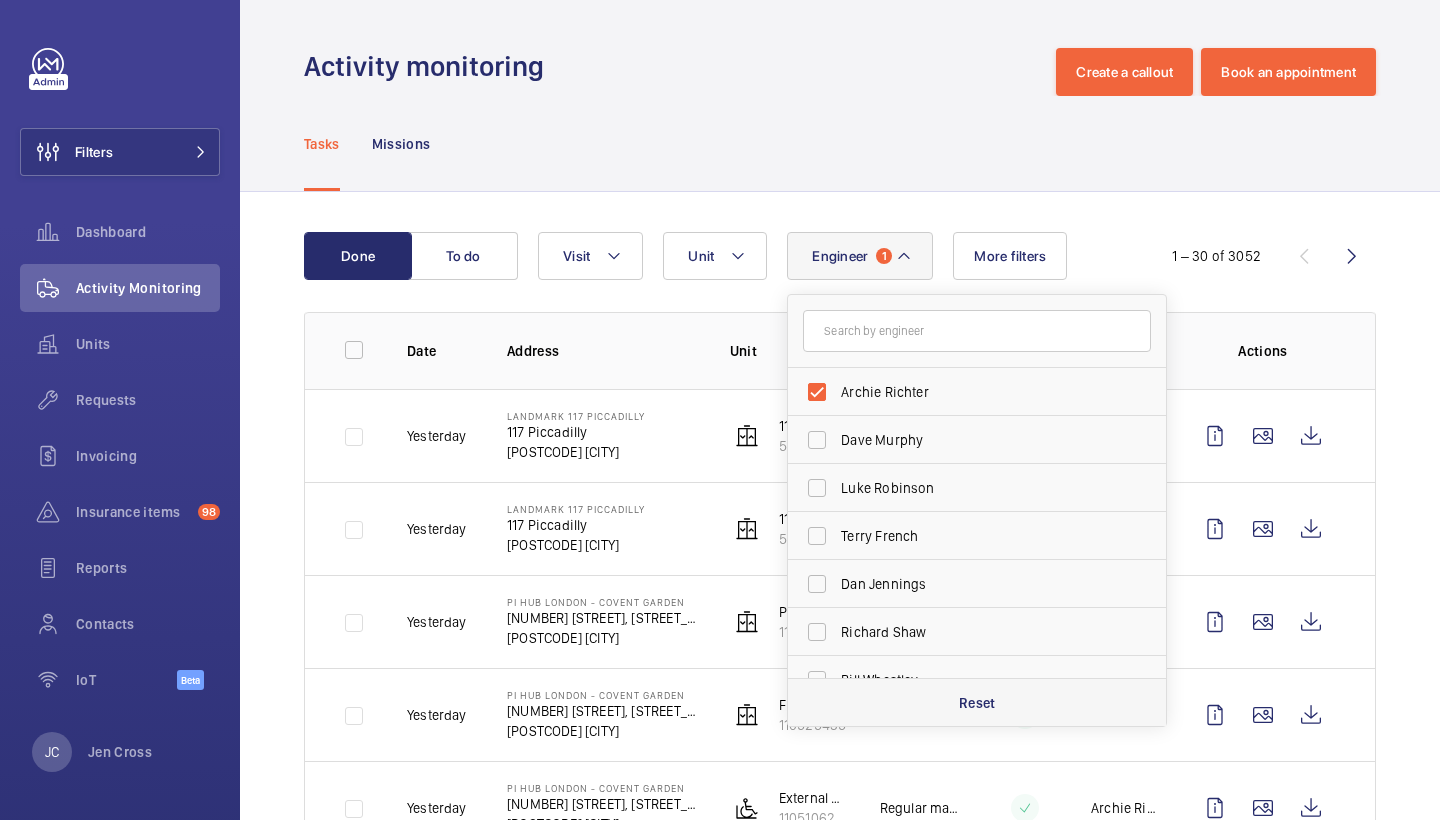click on "Reset" 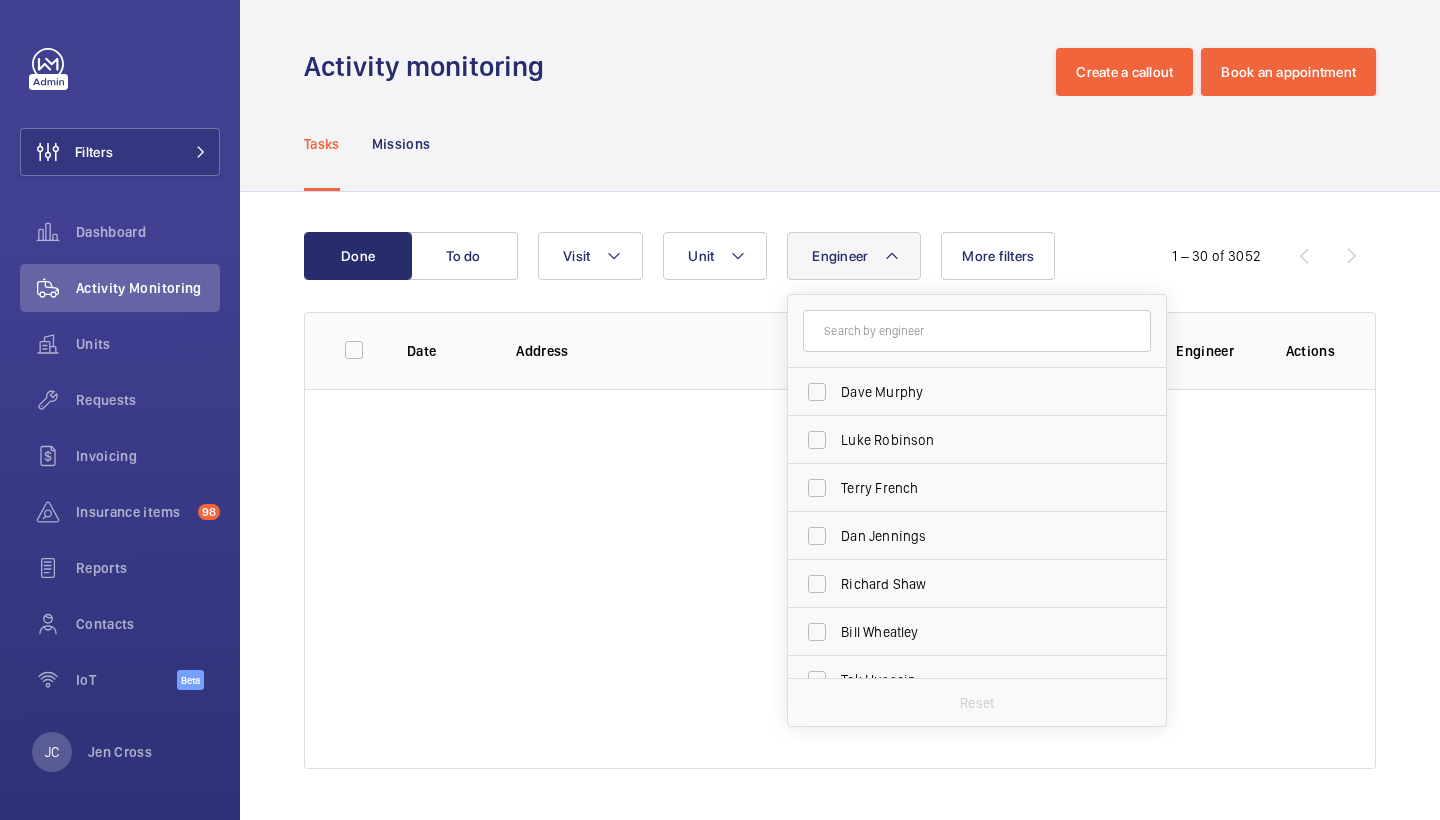 click on "Activity monitoring  Create a callout Book an appointment" 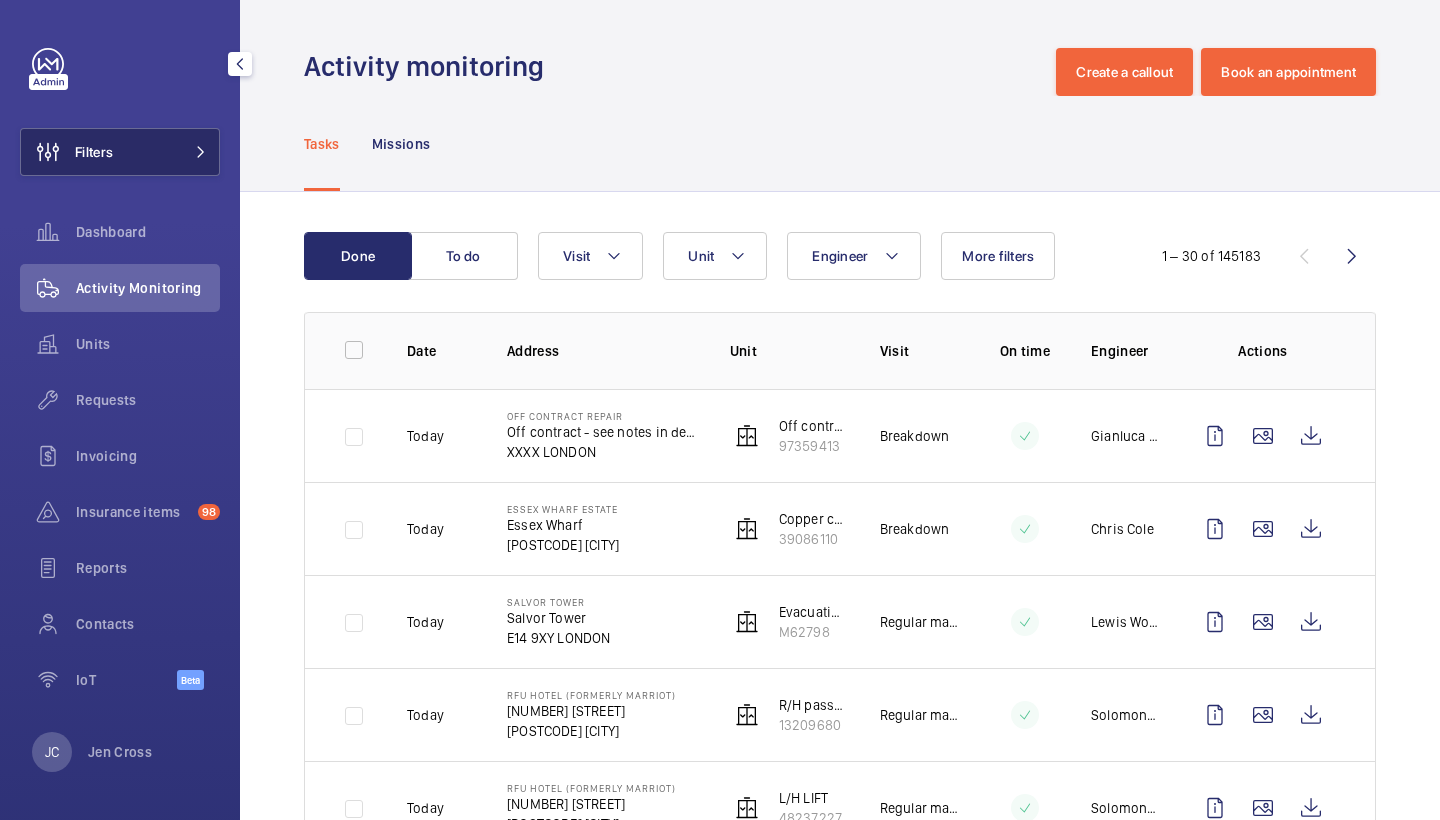 click on "Filters" 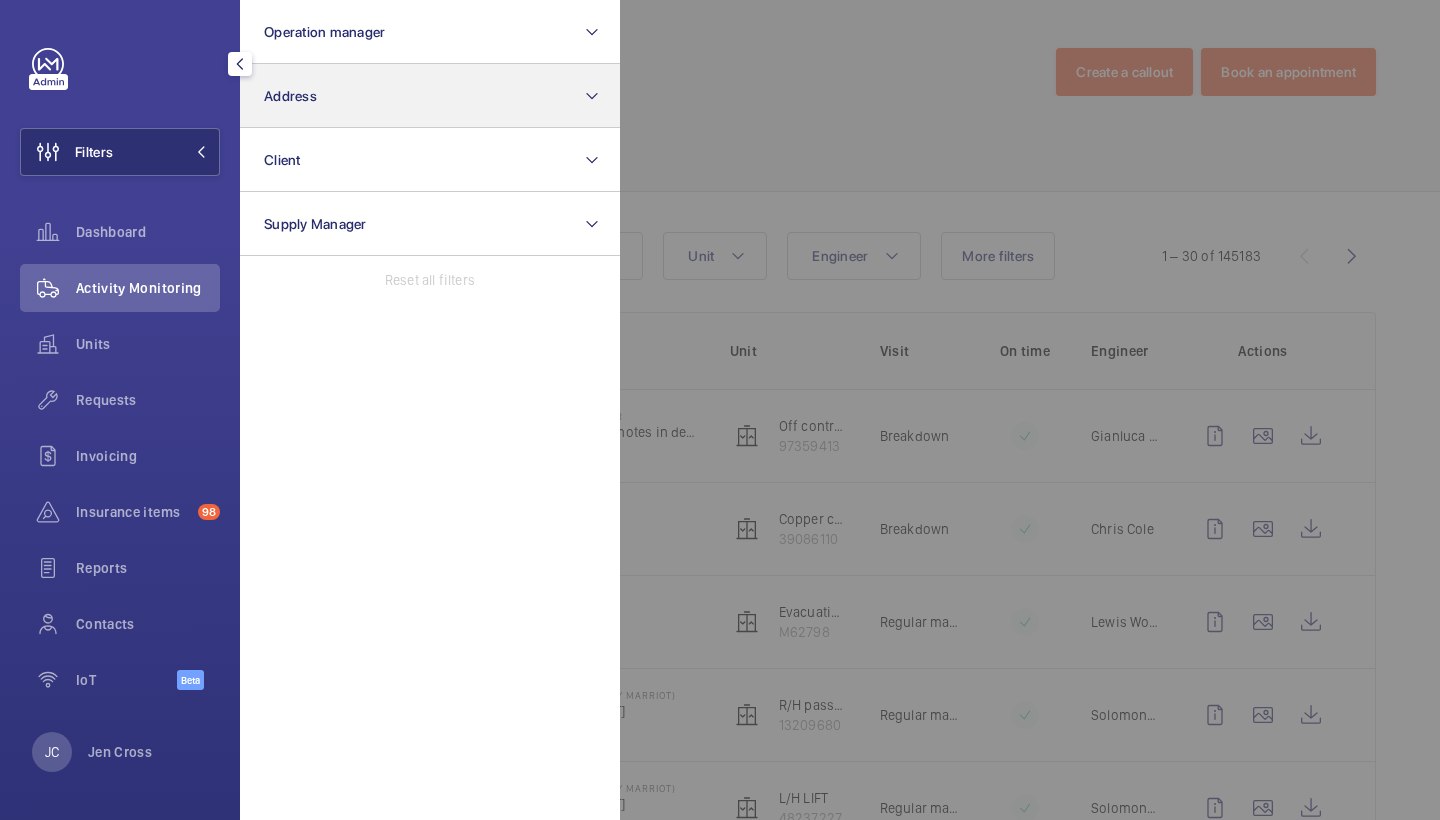 click on "Address" 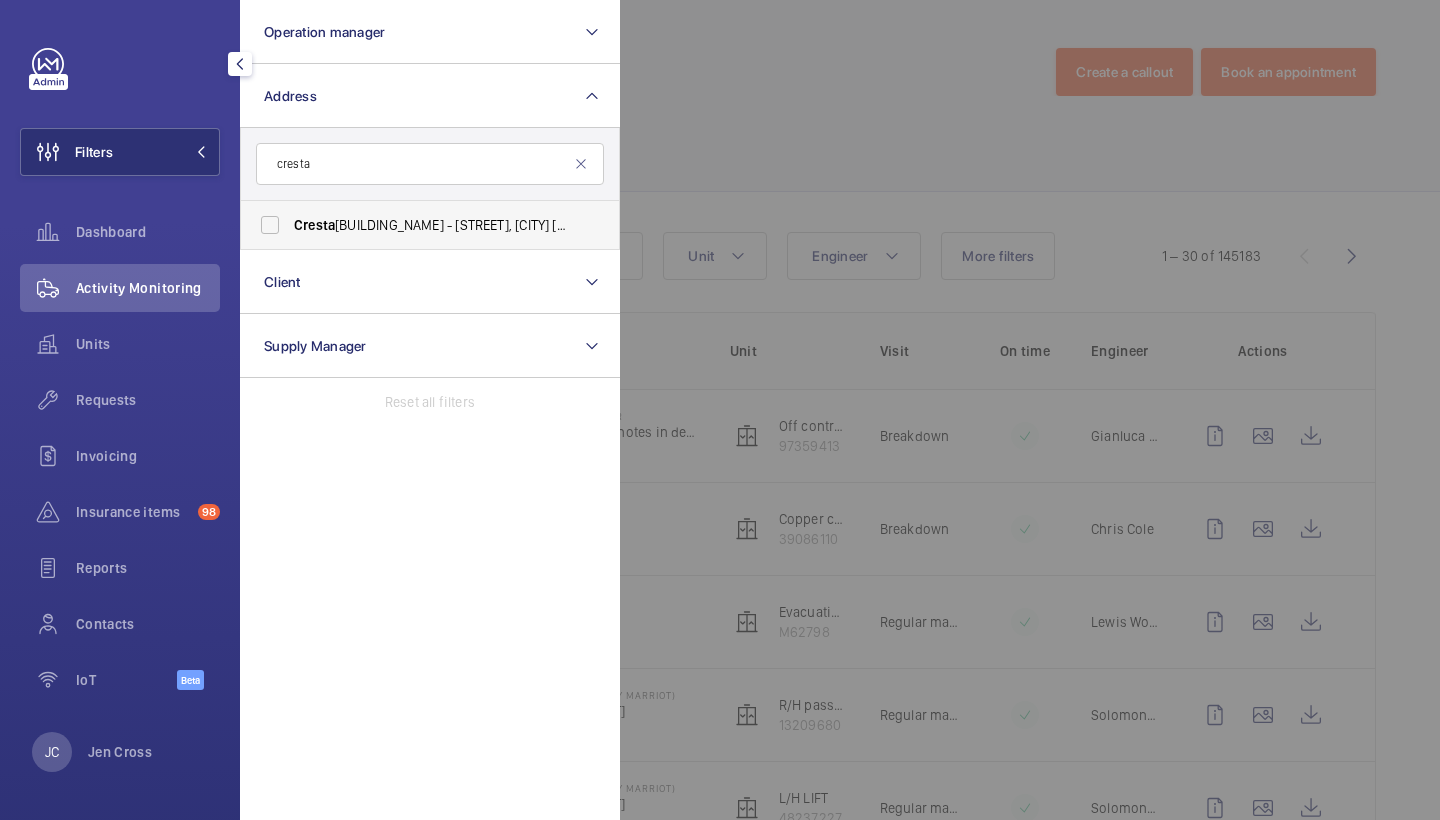 type on "cresta" 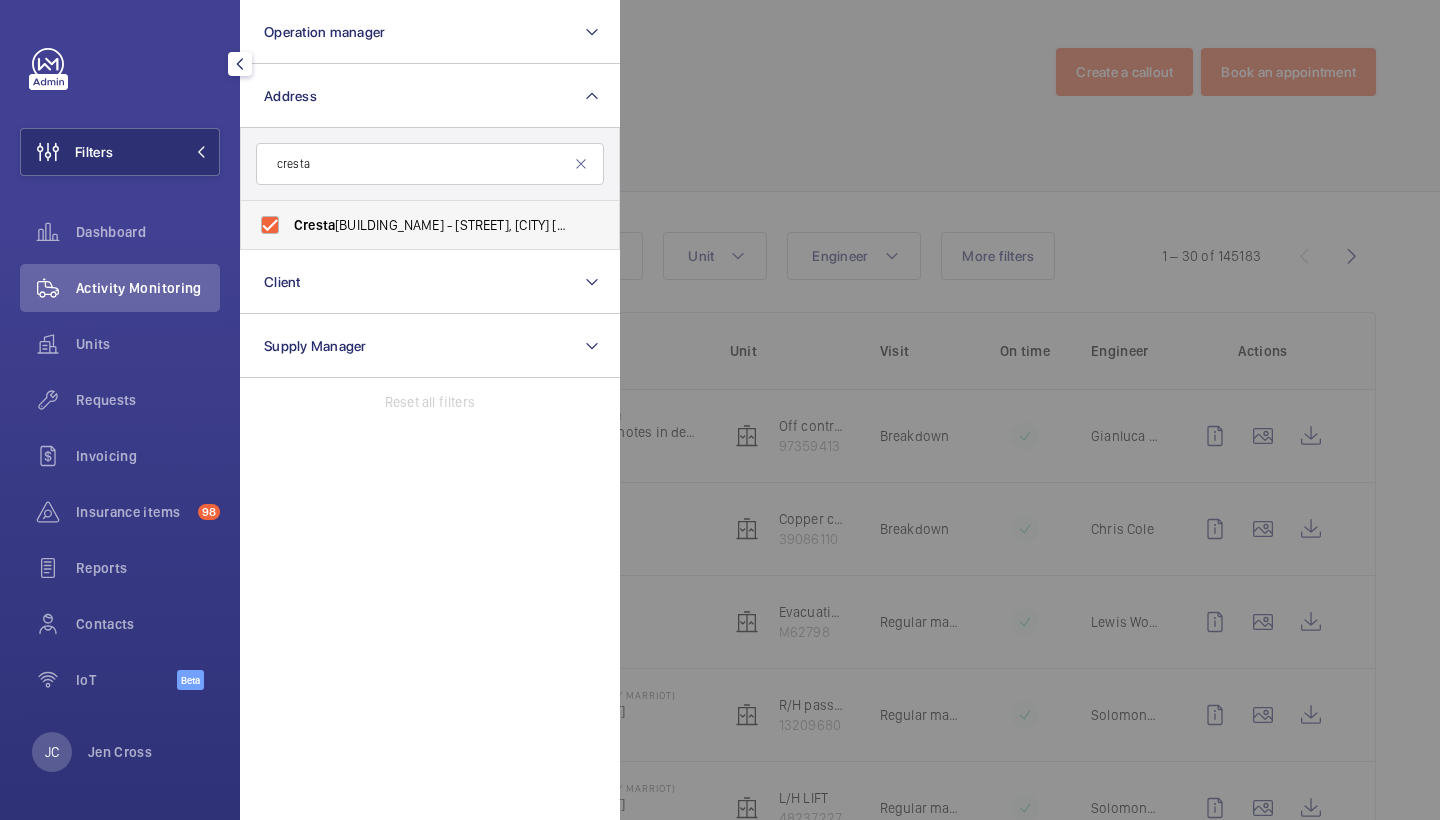 checkbox on "true" 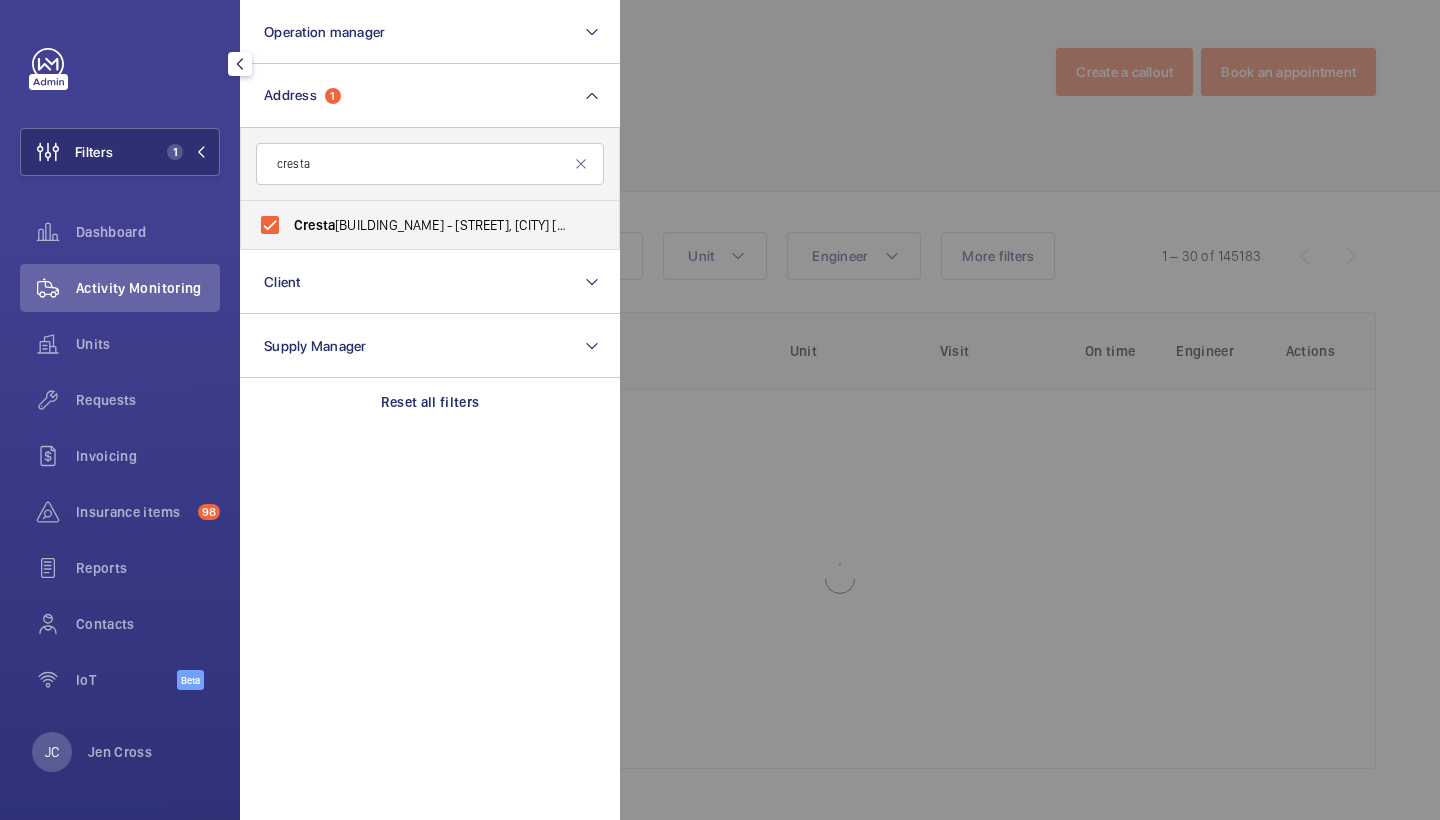 click 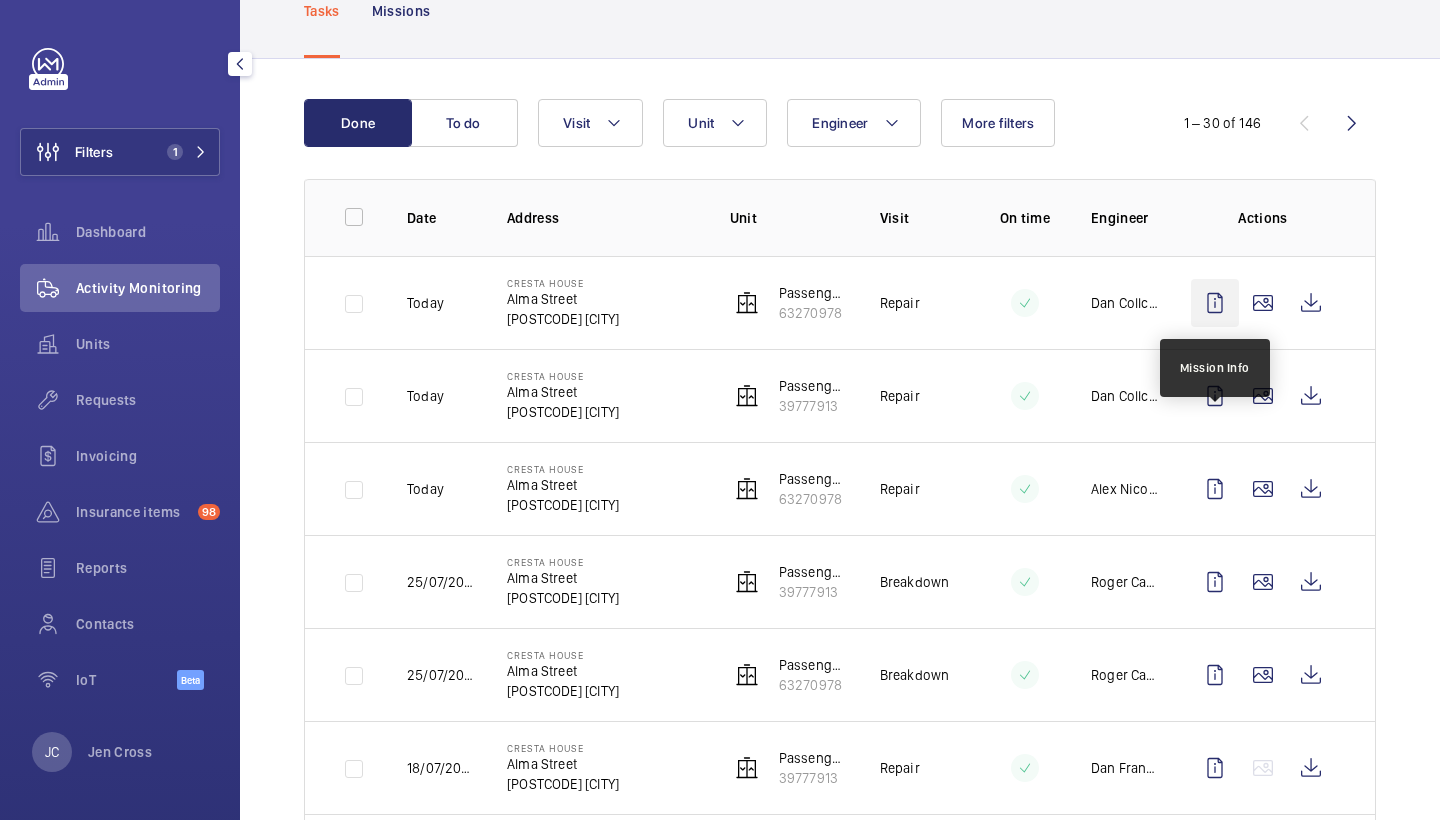 scroll, scrollTop: 134, scrollLeft: 0, axis: vertical 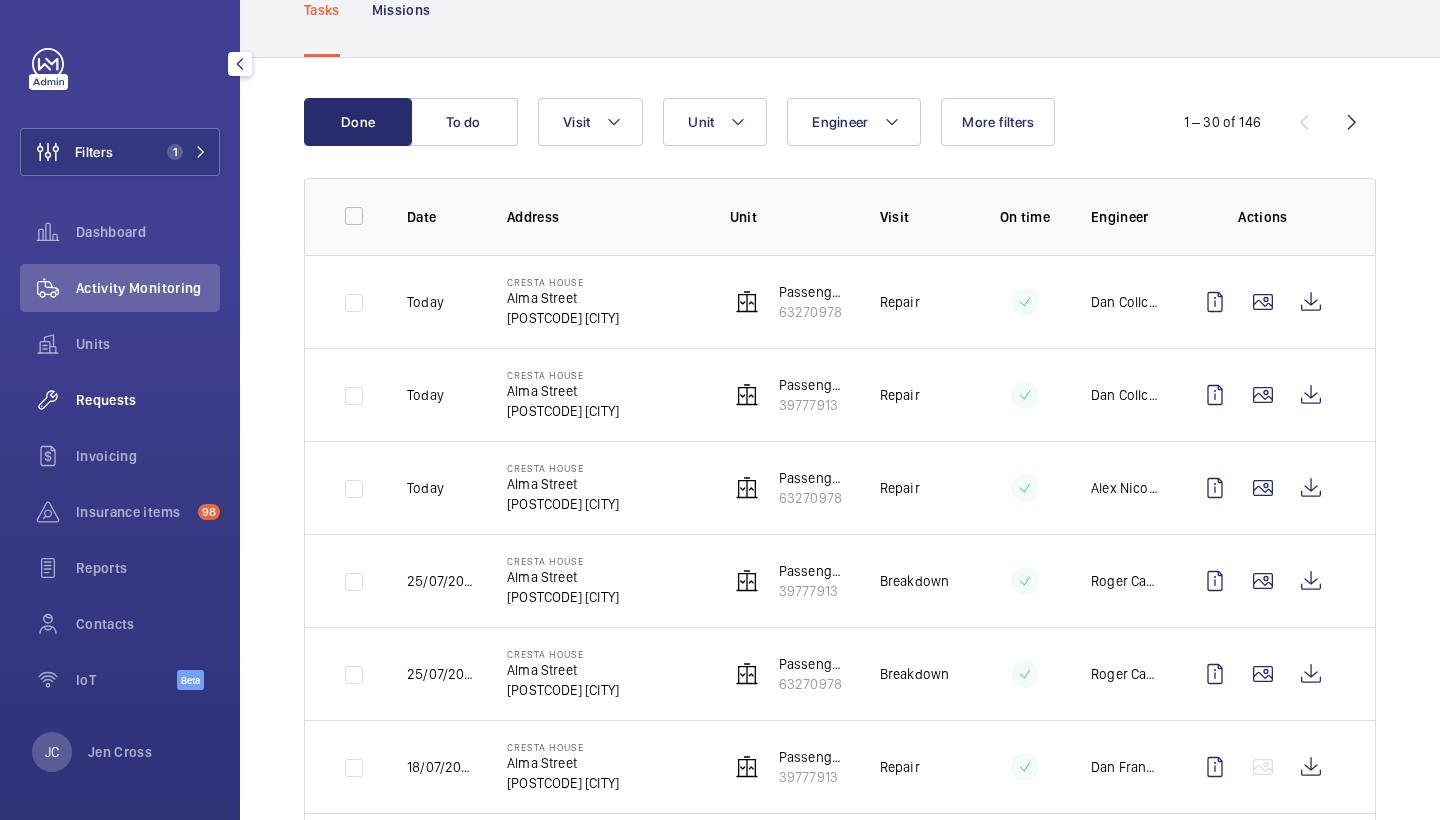 click on "Requests" 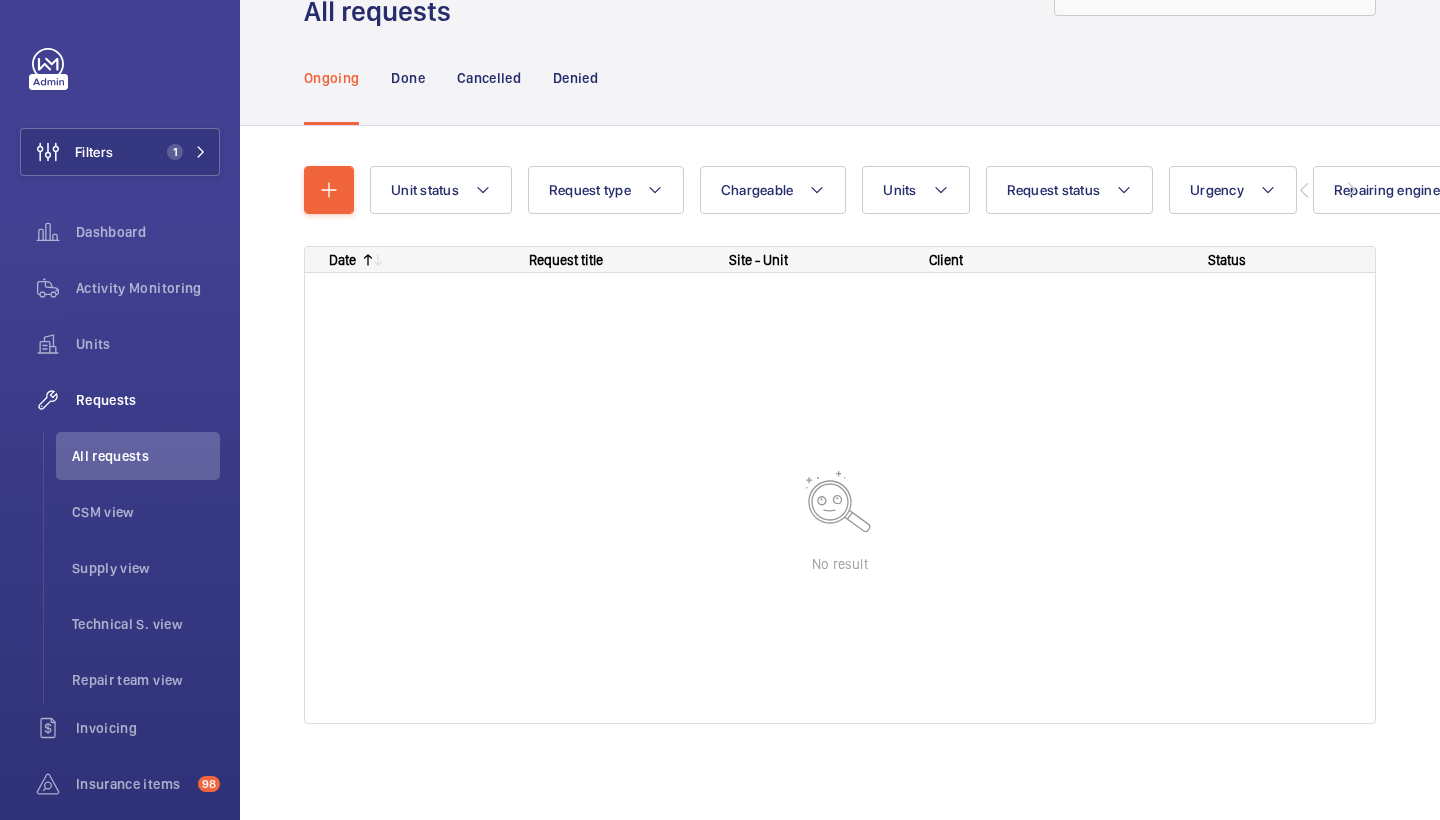 scroll, scrollTop: 81, scrollLeft: 0, axis: vertical 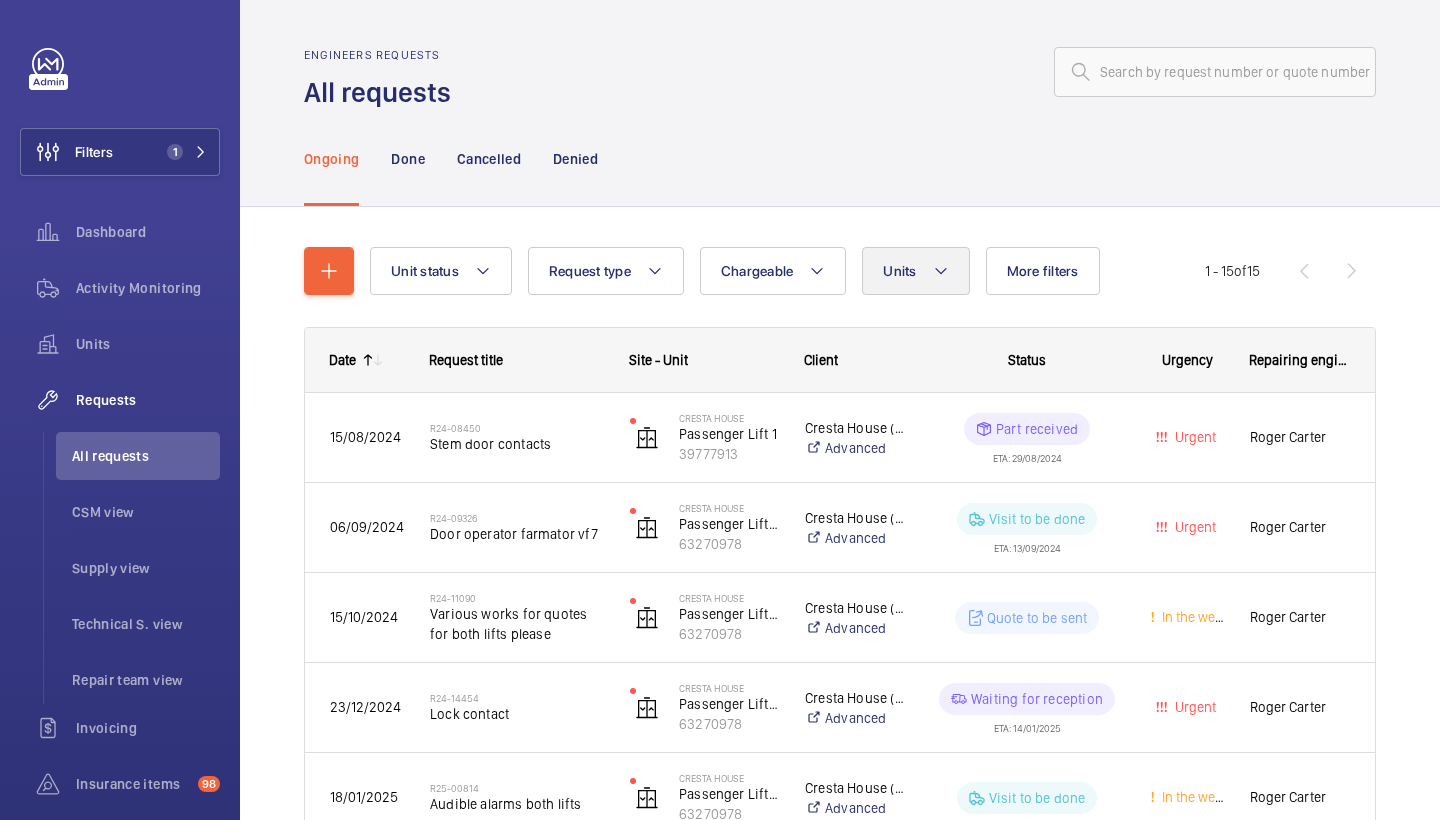 click on "Units" 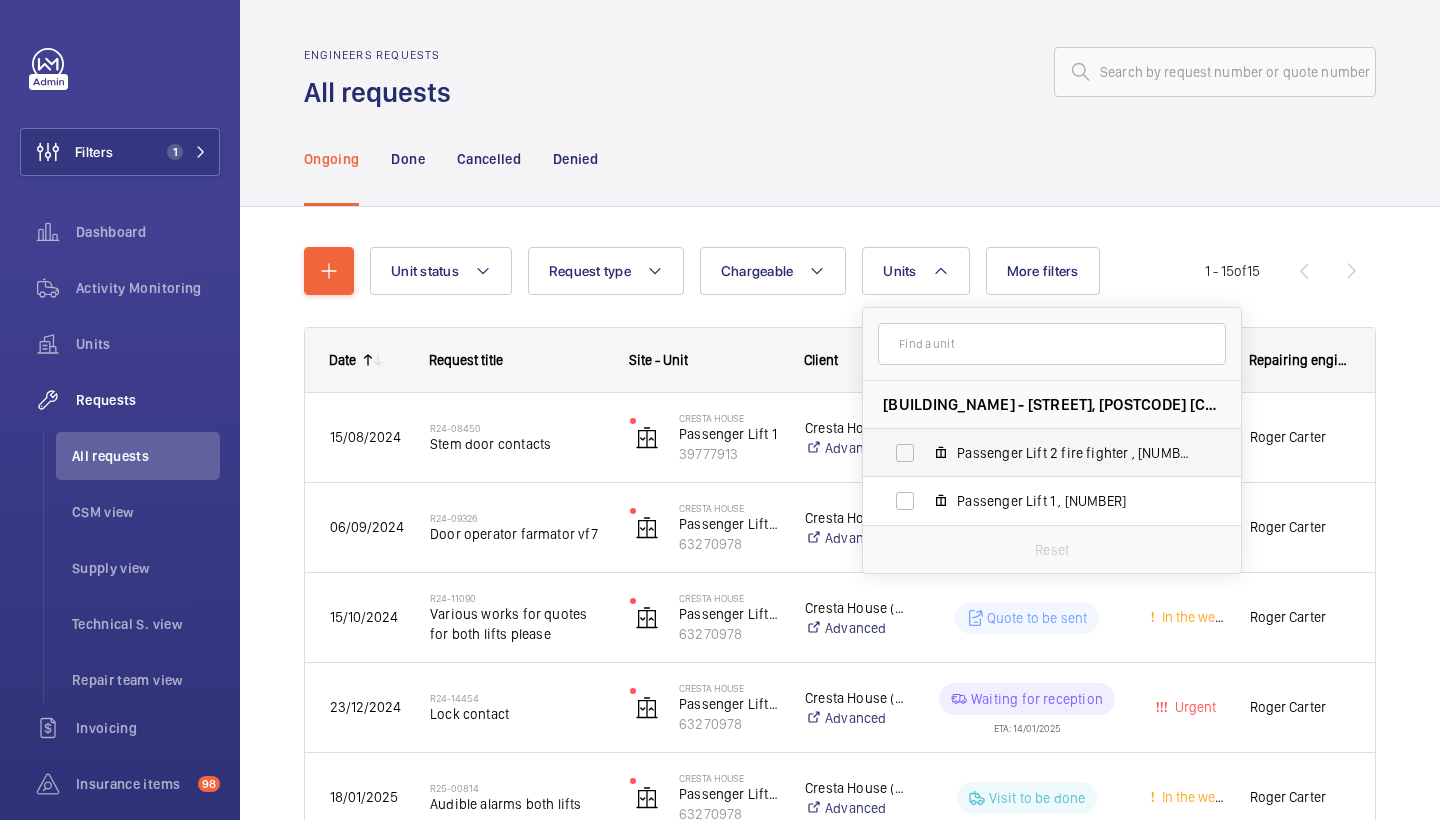 click on "Passenger Lift 2 fire fighter , 63270978" at bounding box center [1073, 453] 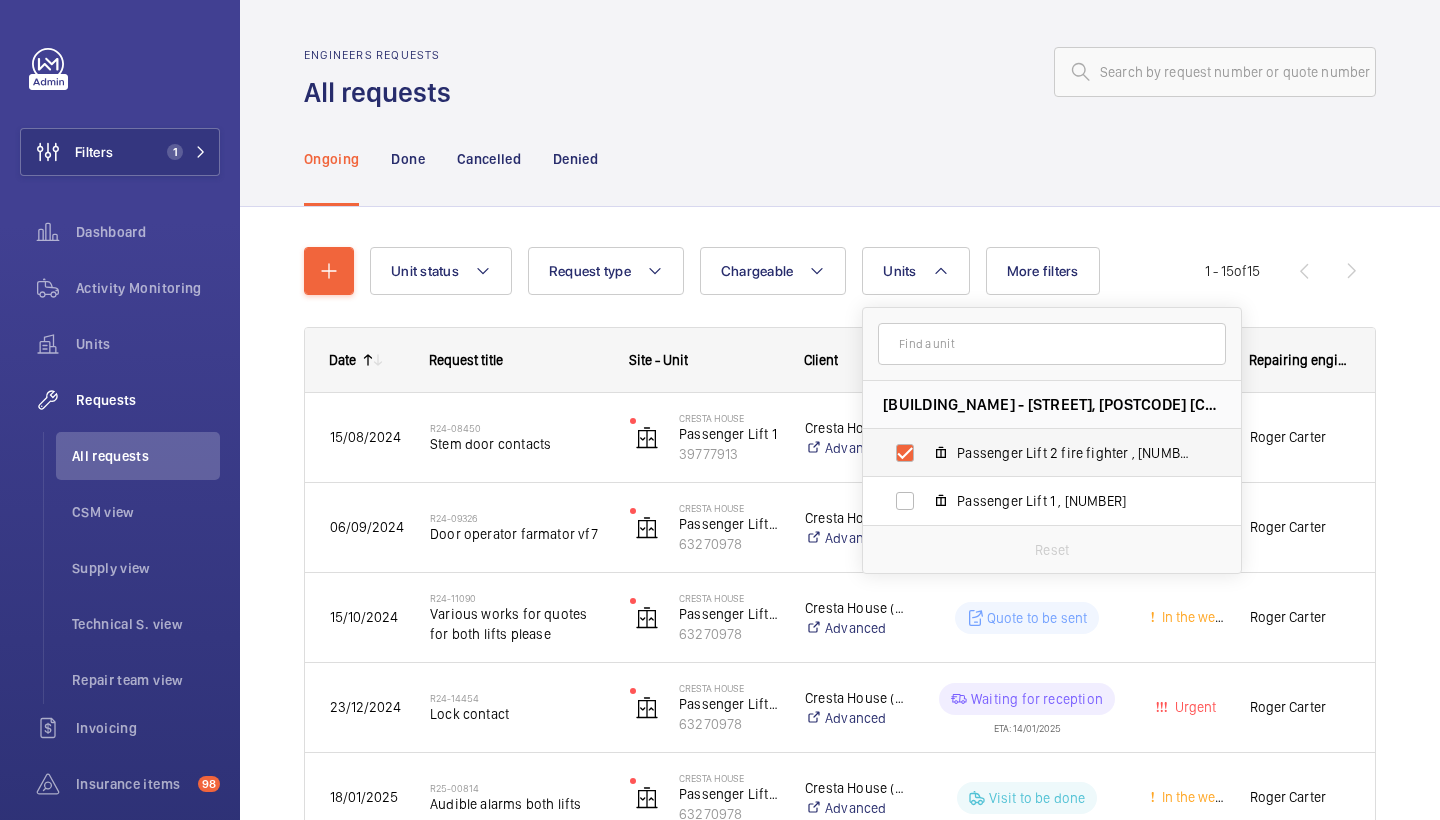 checkbox on "true" 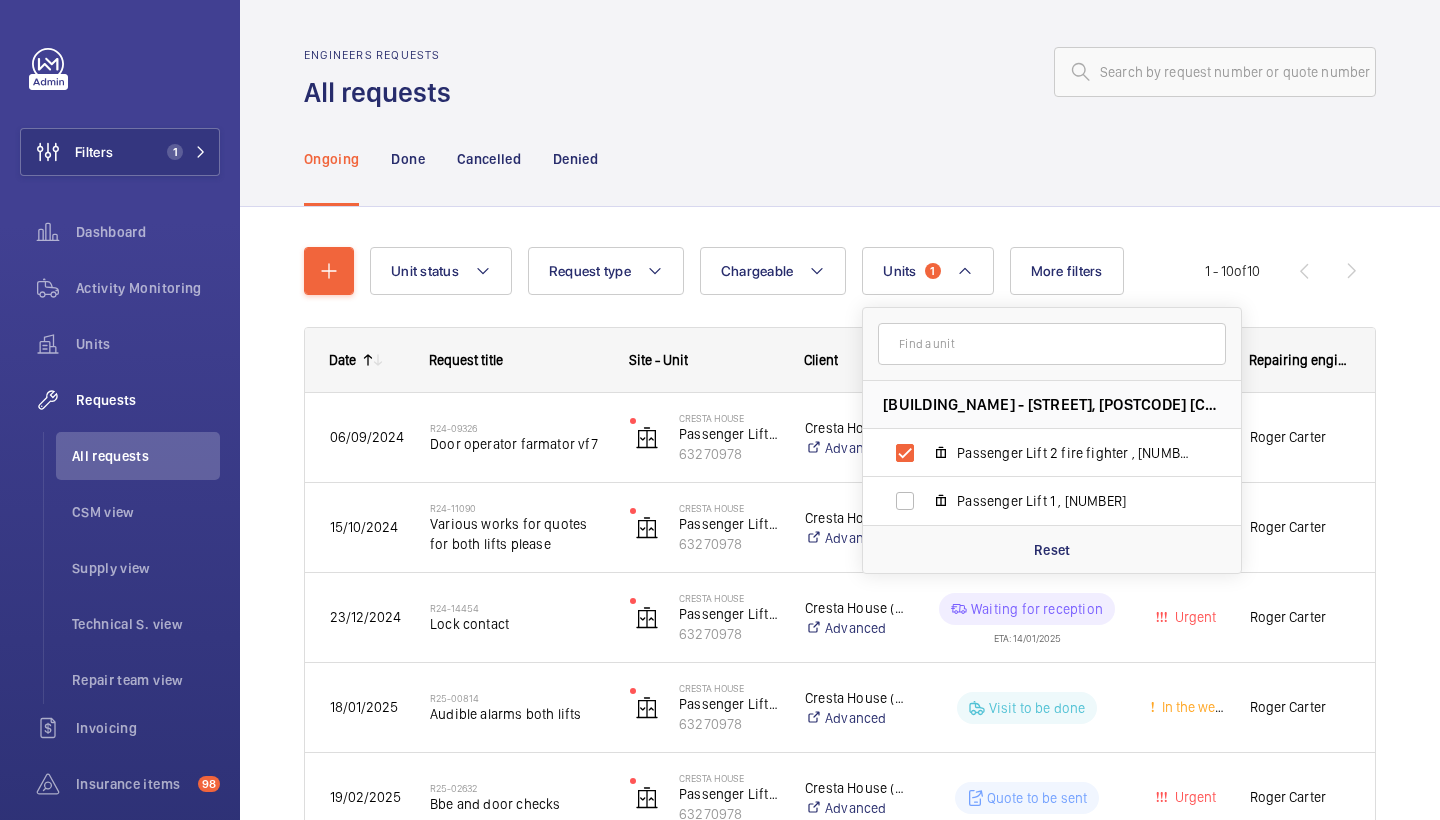 click 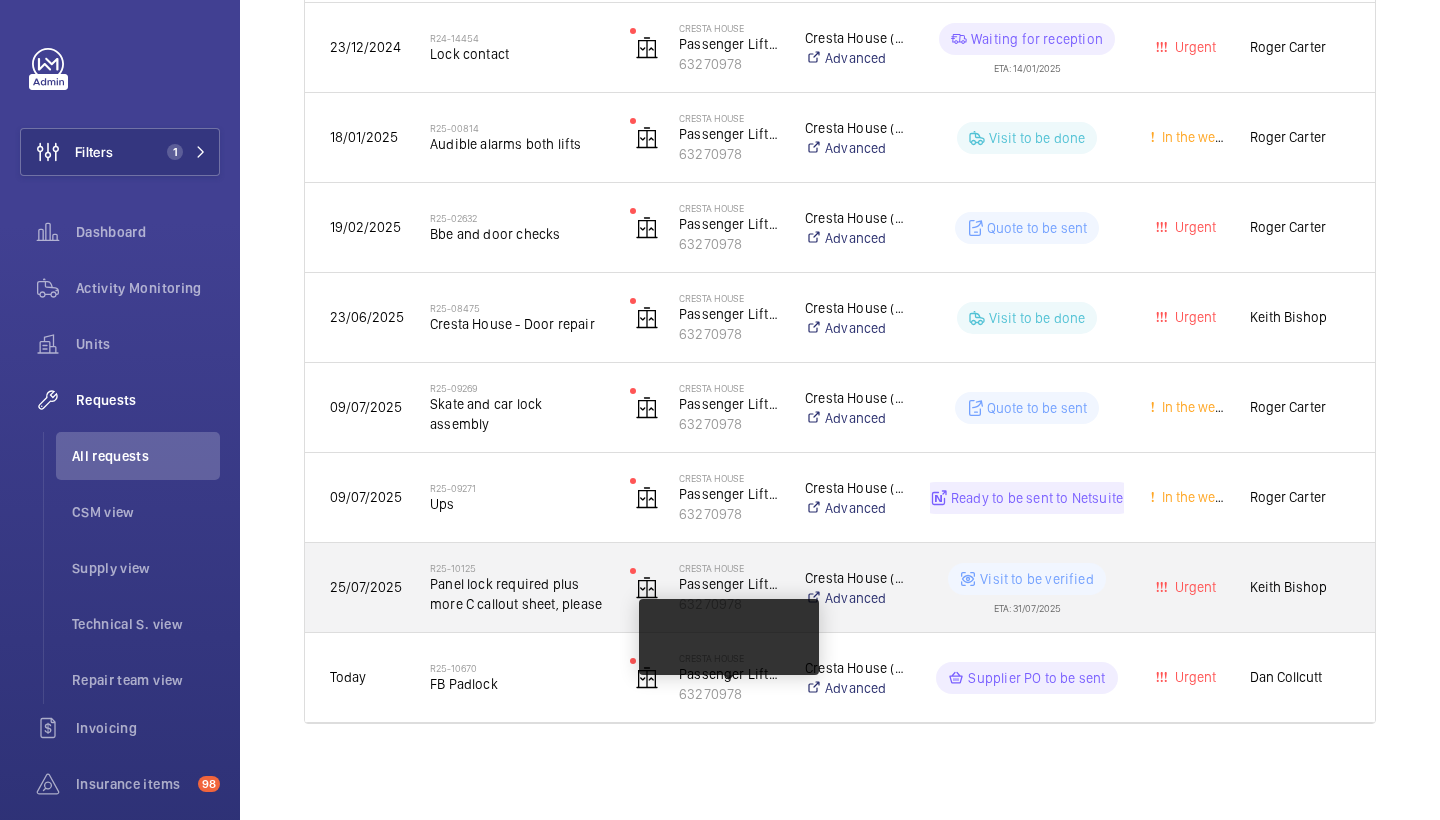 scroll, scrollTop: 570, scrollLeft: 0, axis: vertical 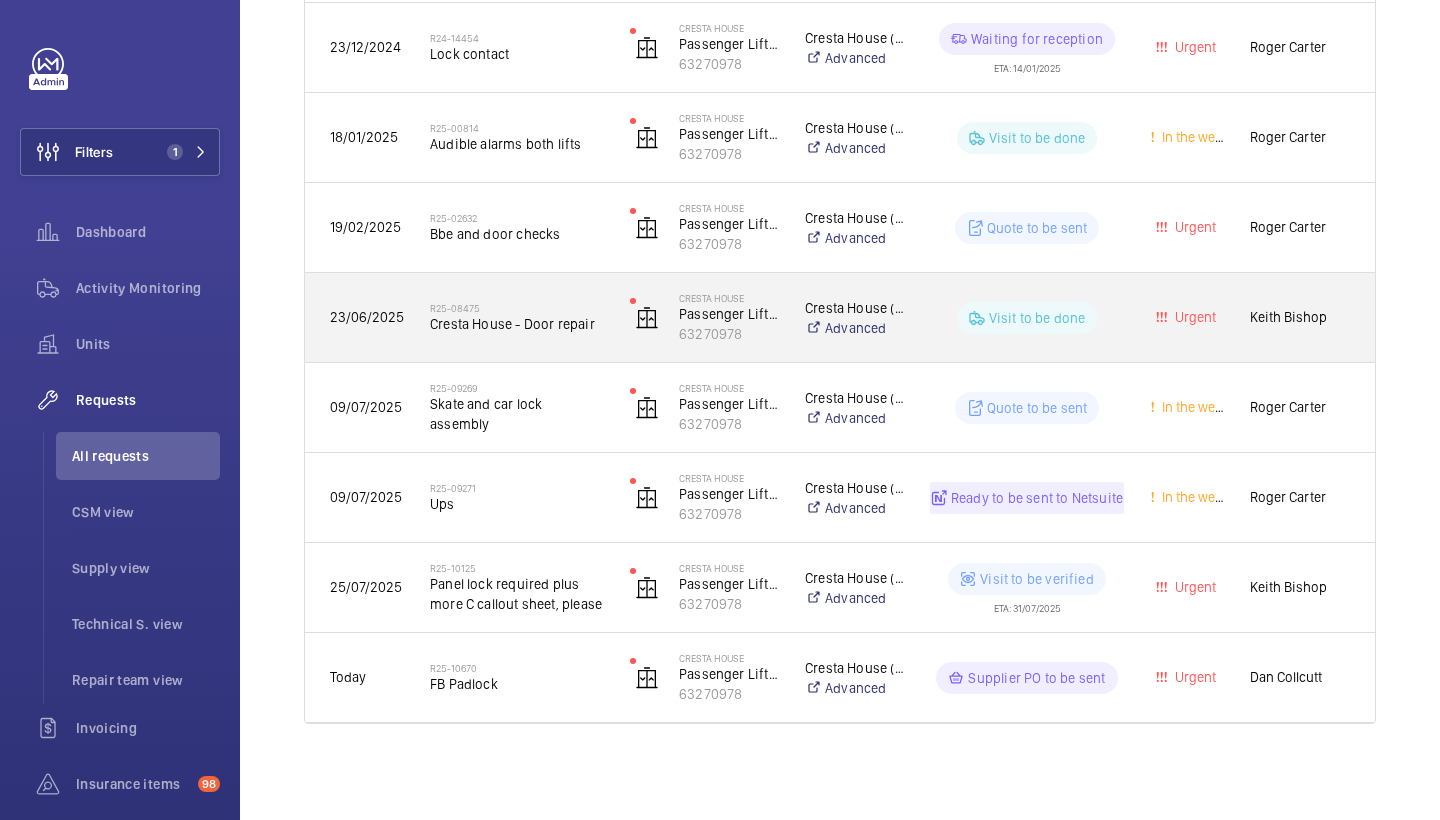 click on "Cresta House - Door repair" 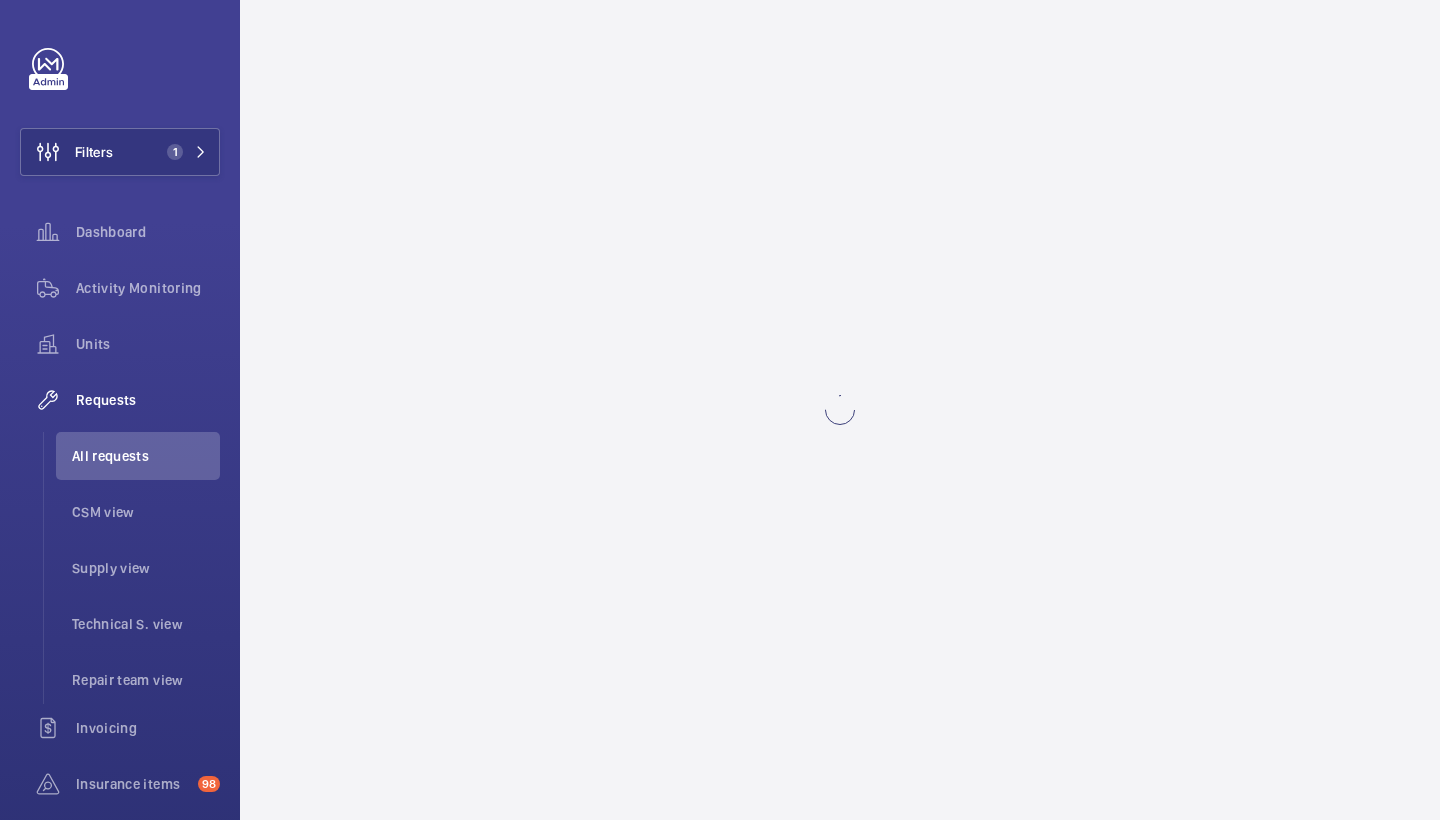 scroll, scrollTop: 0, scrollLeft: 0, axis: both 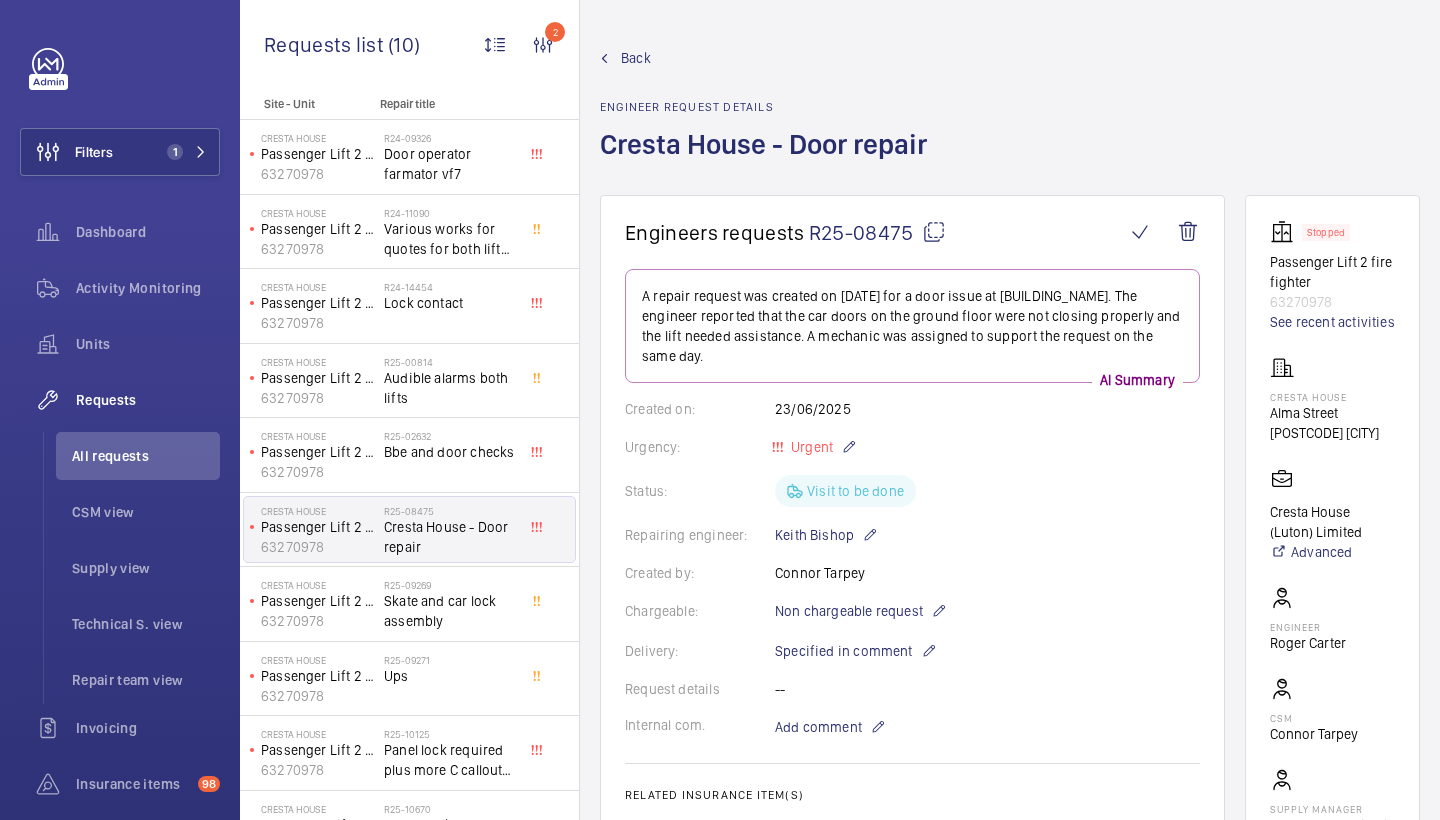 click on "Back" 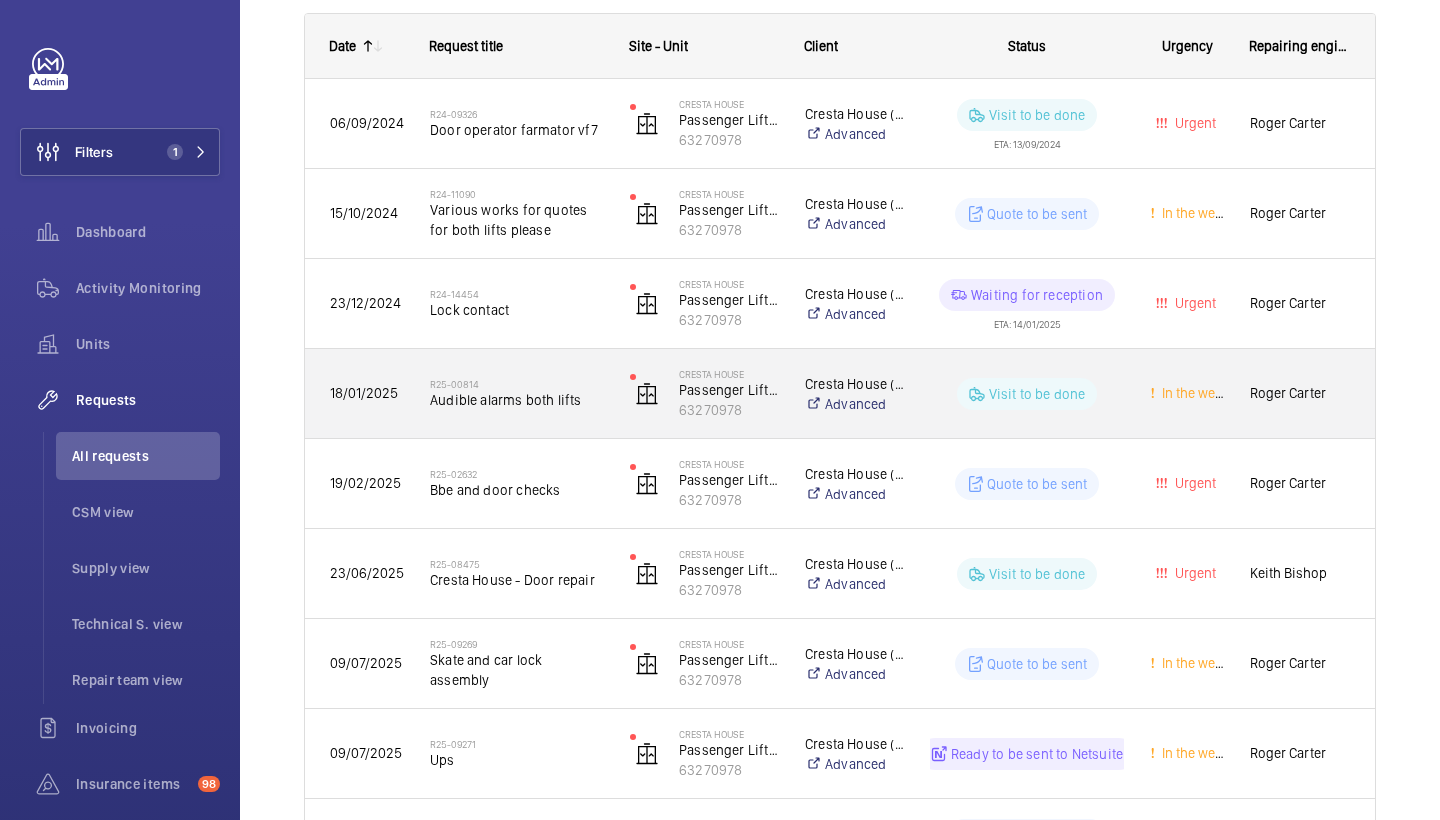 scroll, scrollTop: 254, scrollLeft: 0, axis: vertical 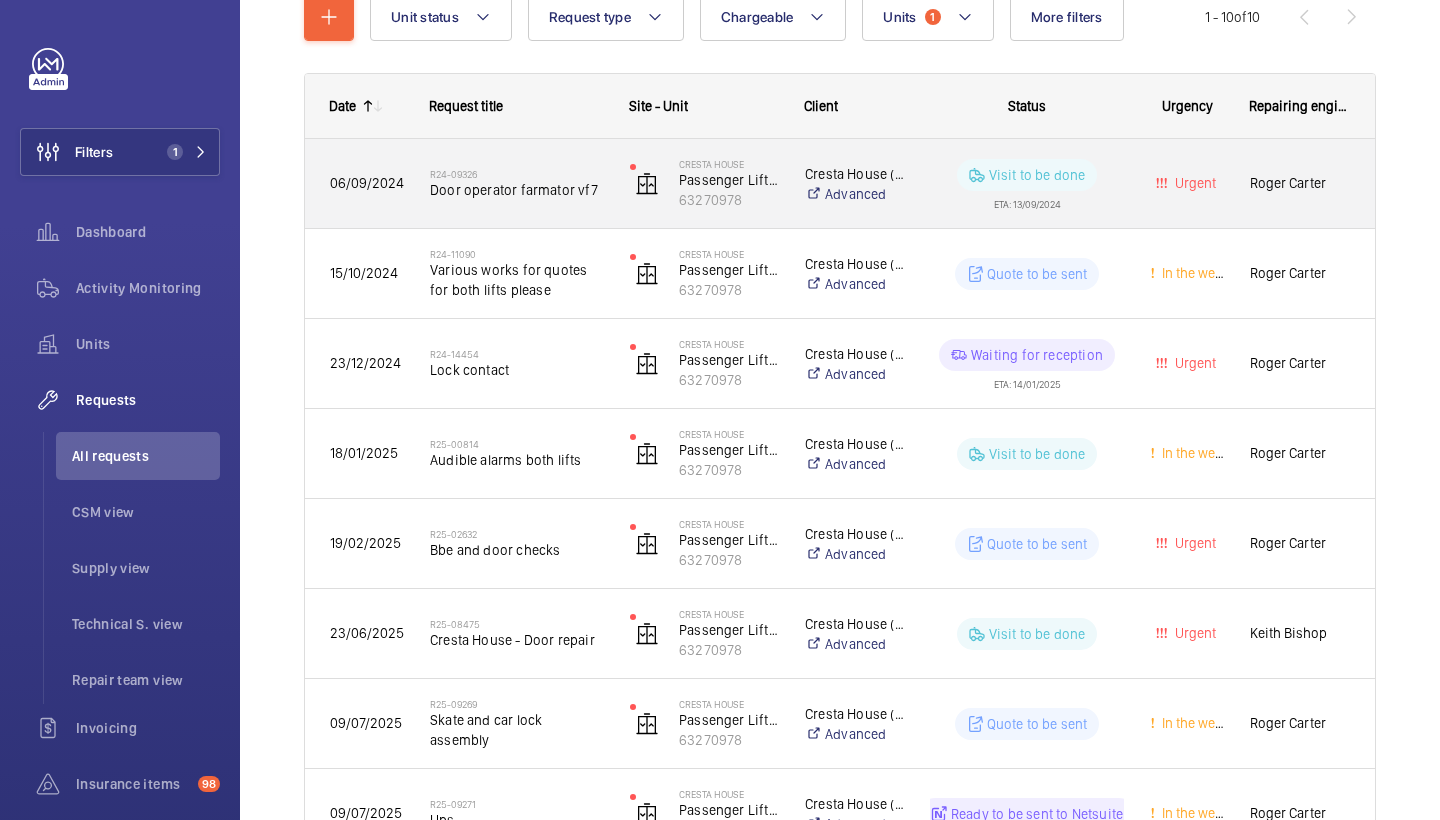 click on "Door operator farmator vf7" 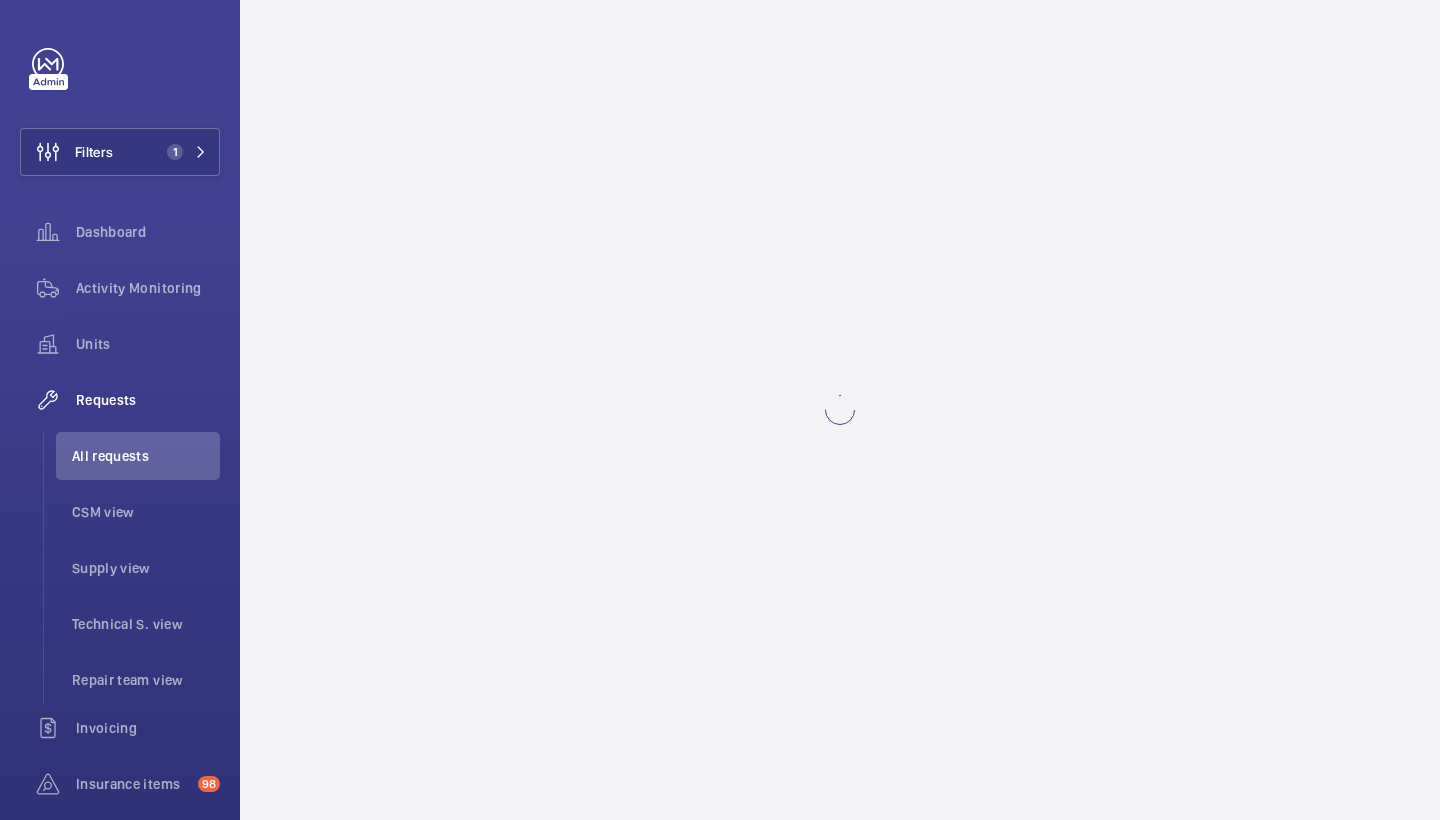 scroll, scrollTop: 0, scrollLeft: 0, axis: both 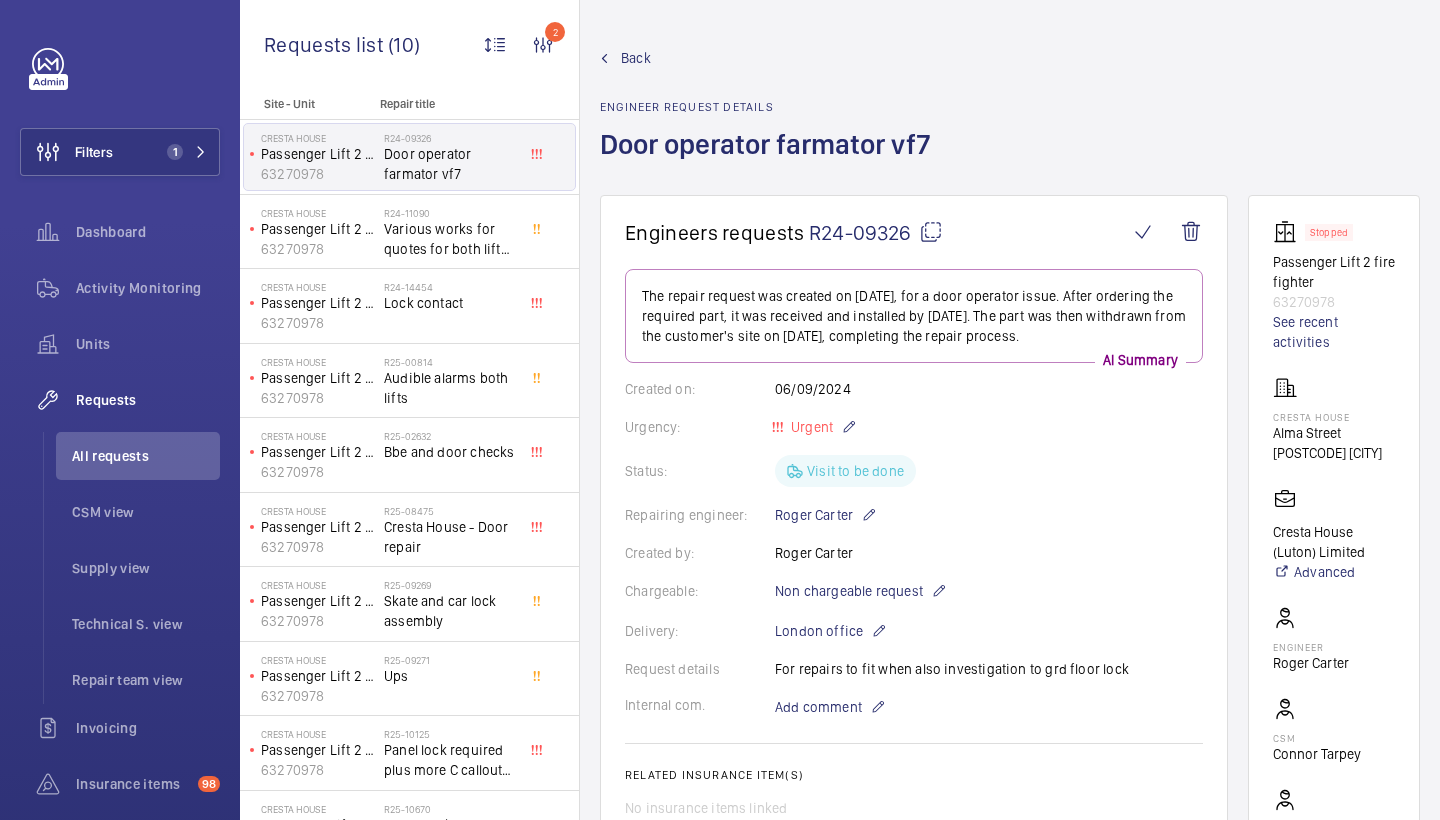 click on "Back Engineer request details  Door operator farmator vf7" 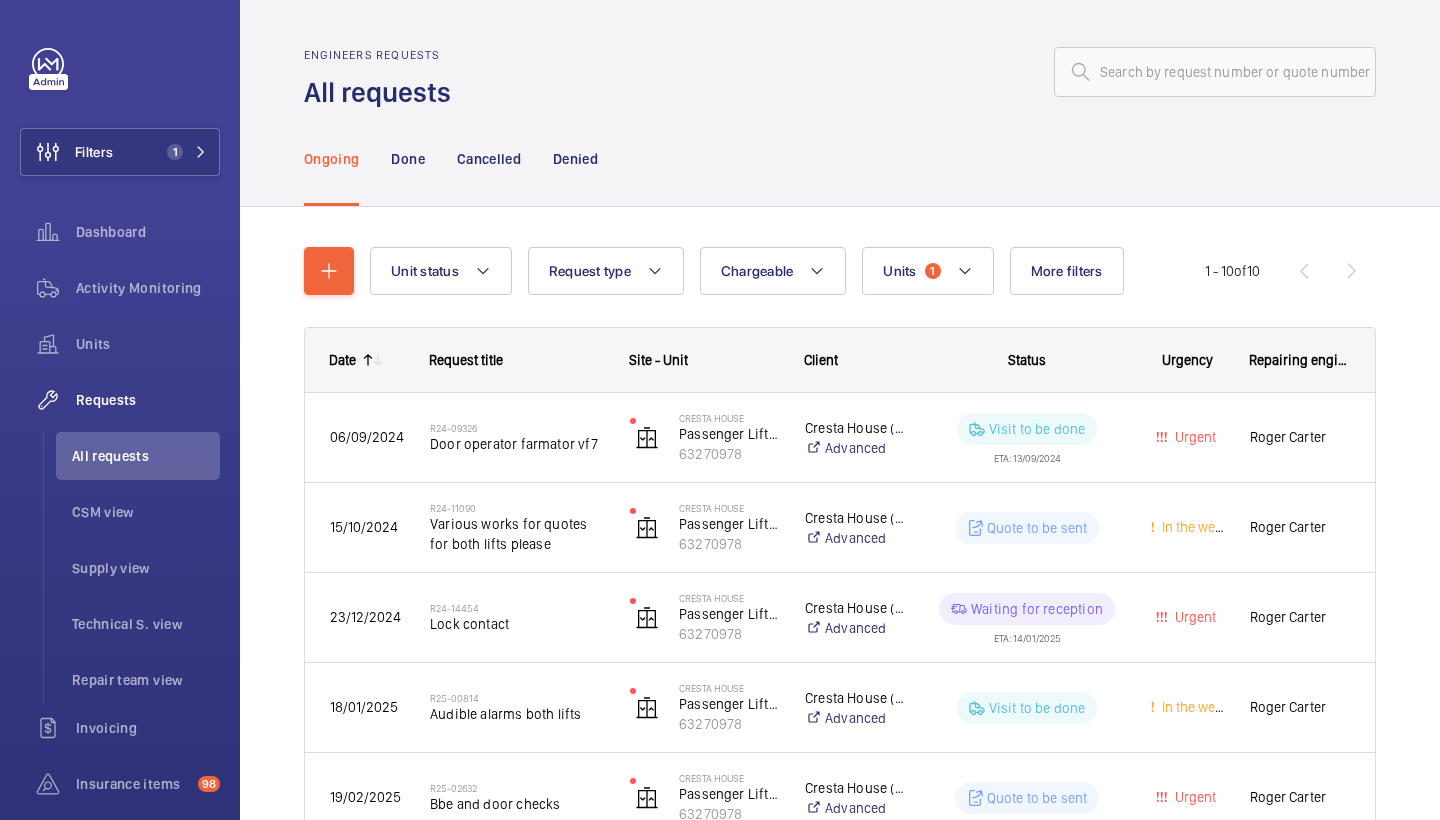 scroll, scrollTop: -1, scrollLeft: 0, axis: vertical 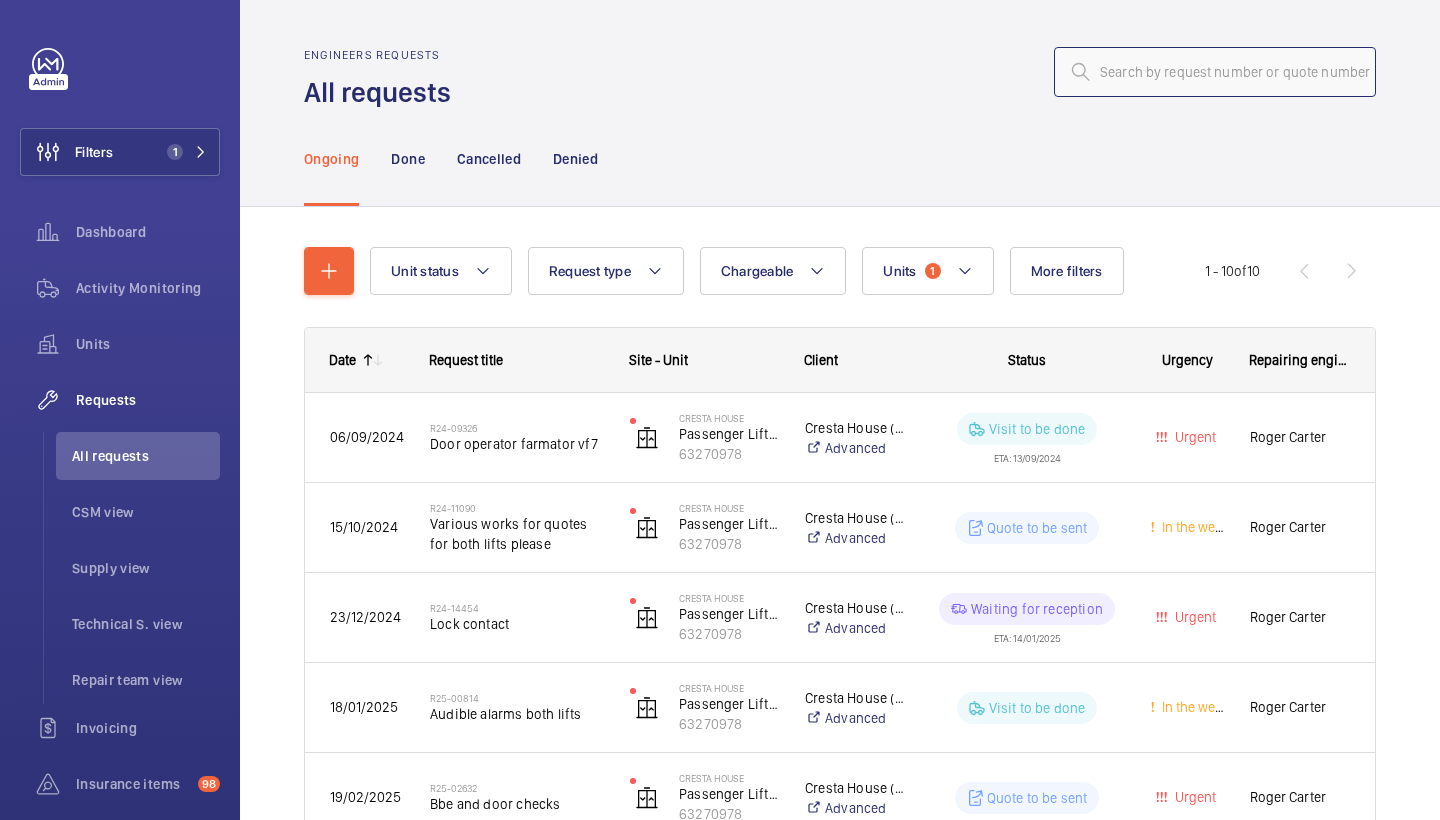 click 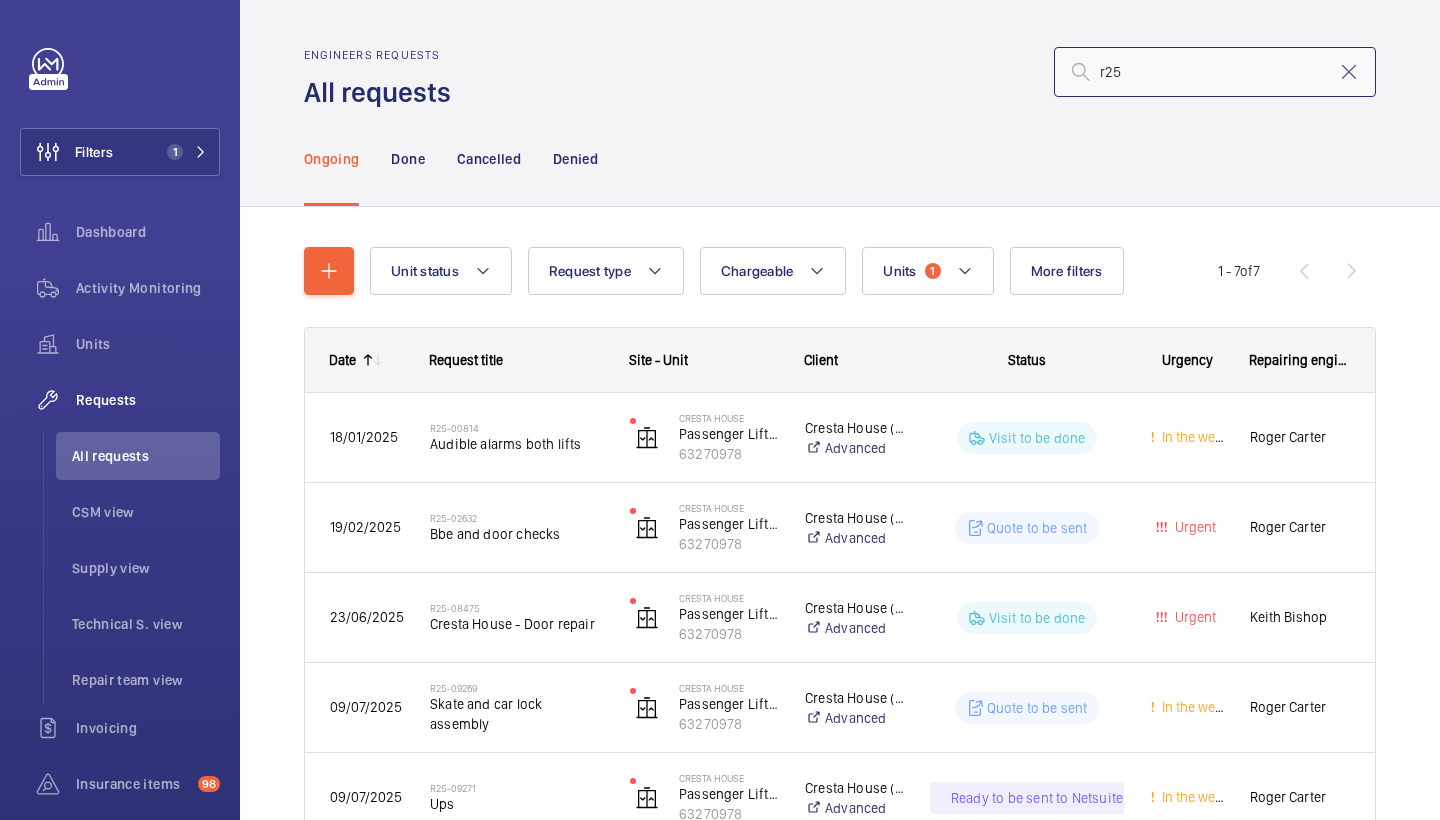 scroll, scrollTop: 0, scrollLeft: 0, axis: both 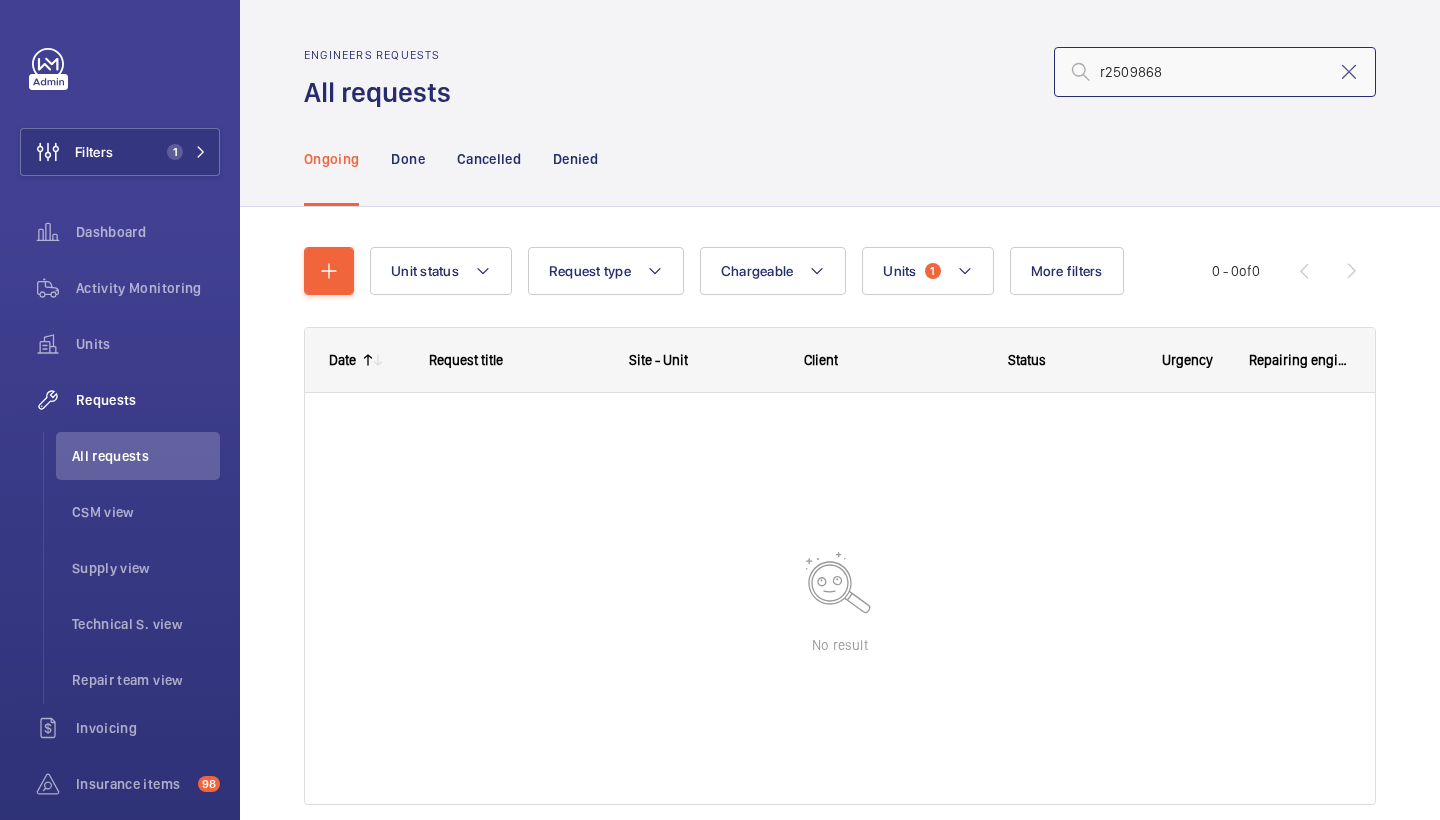 click on "r2509868" 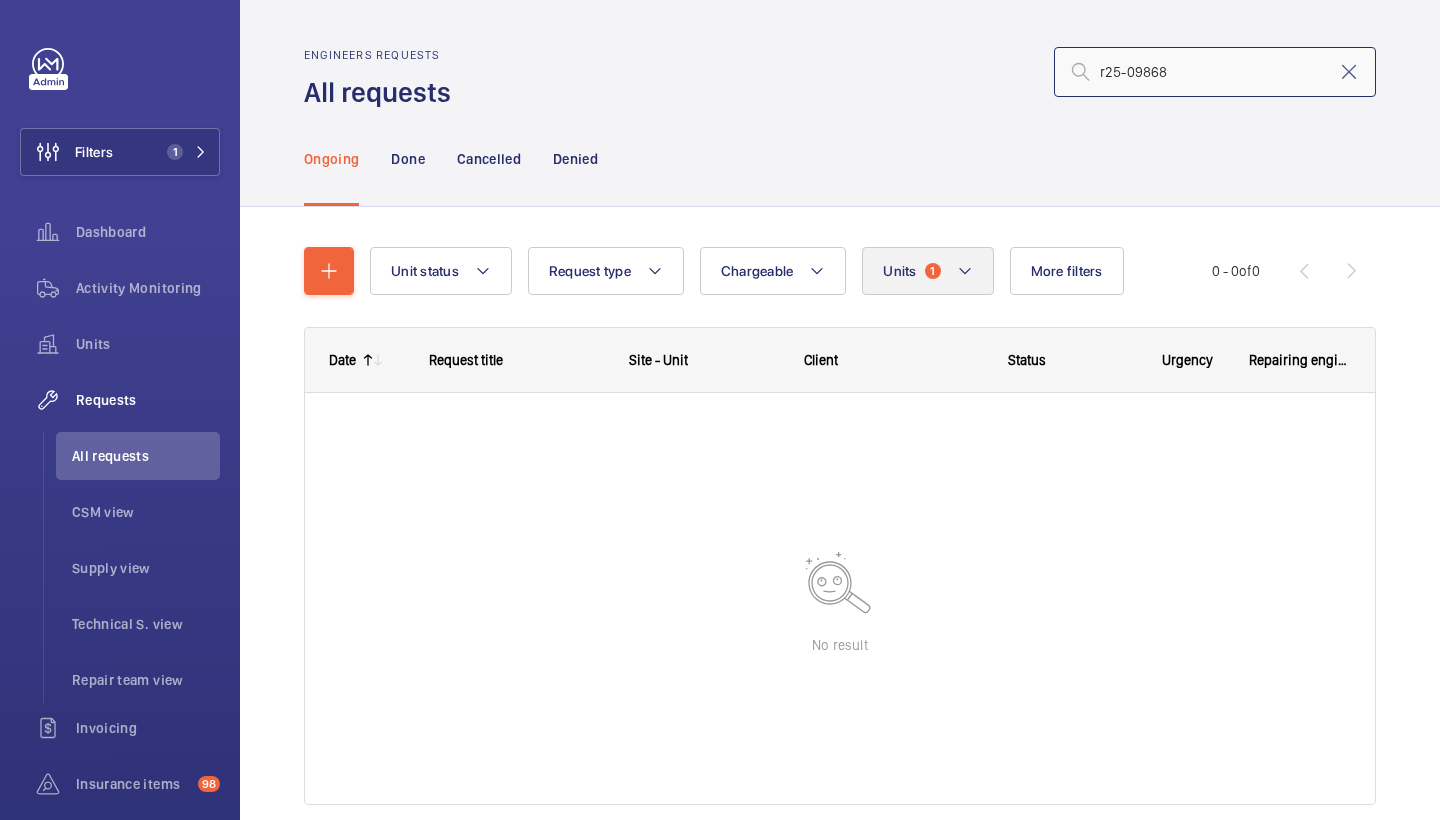type on "r25-09868" 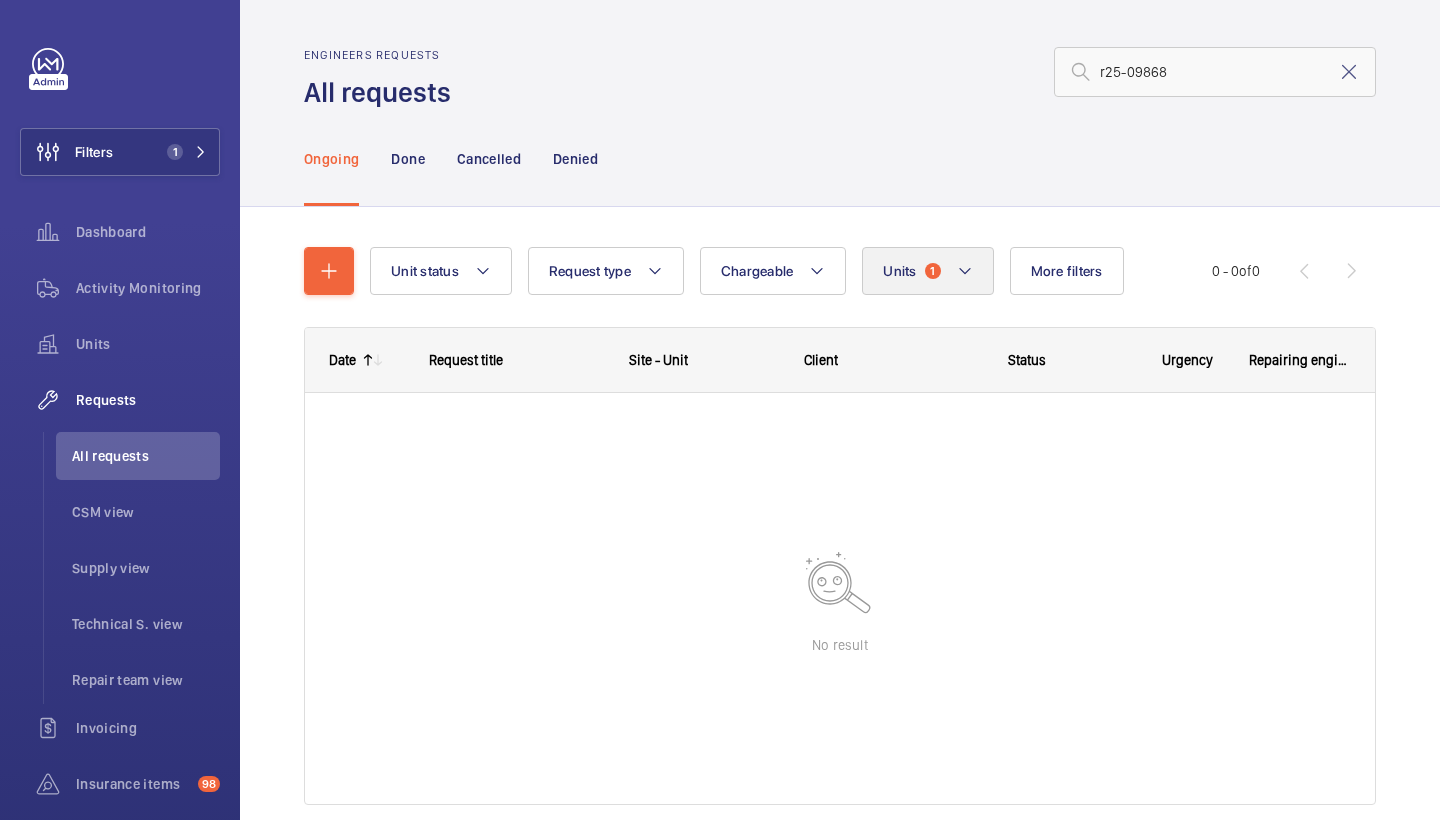 click on "1" 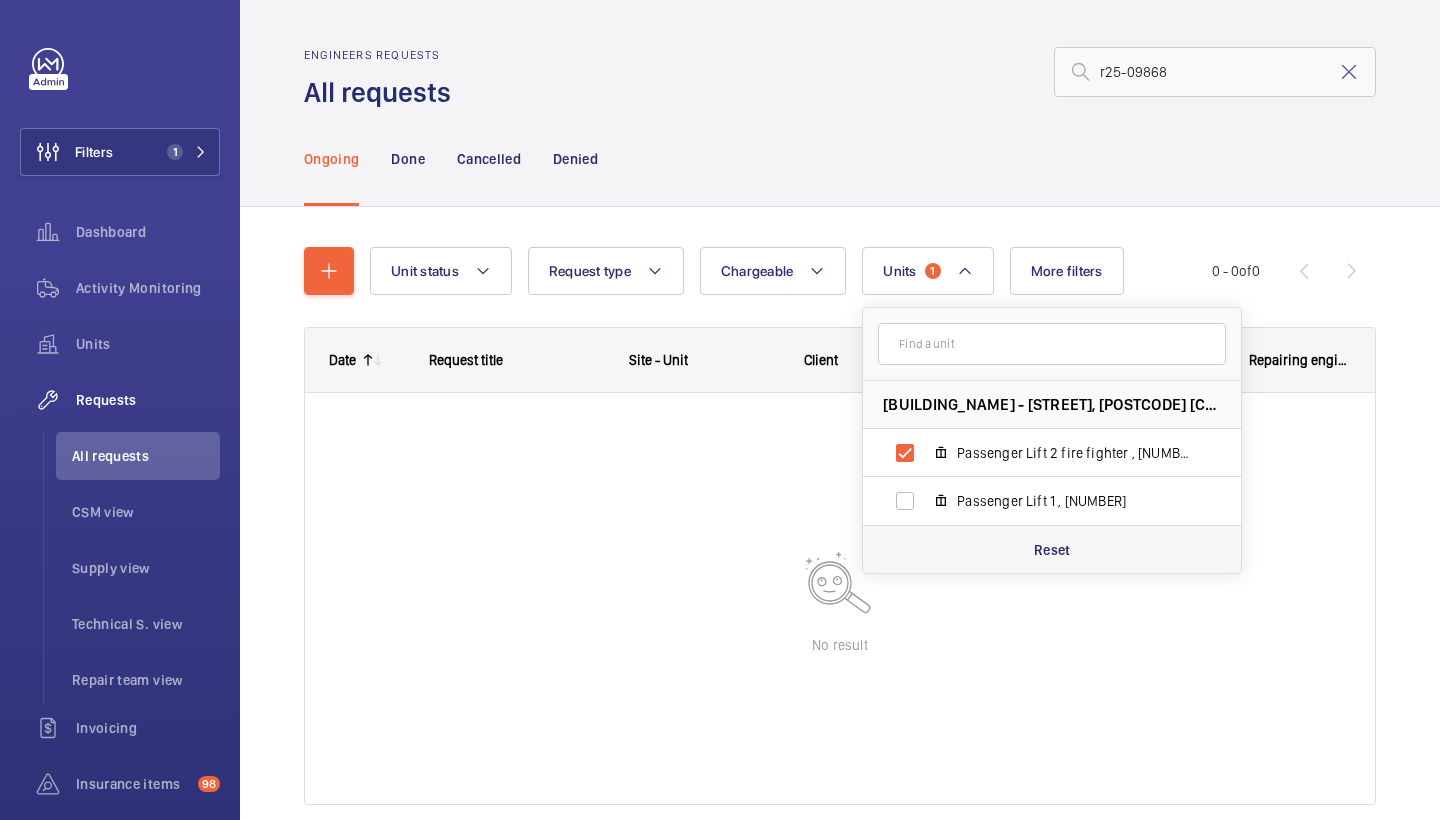 click on "Reset" 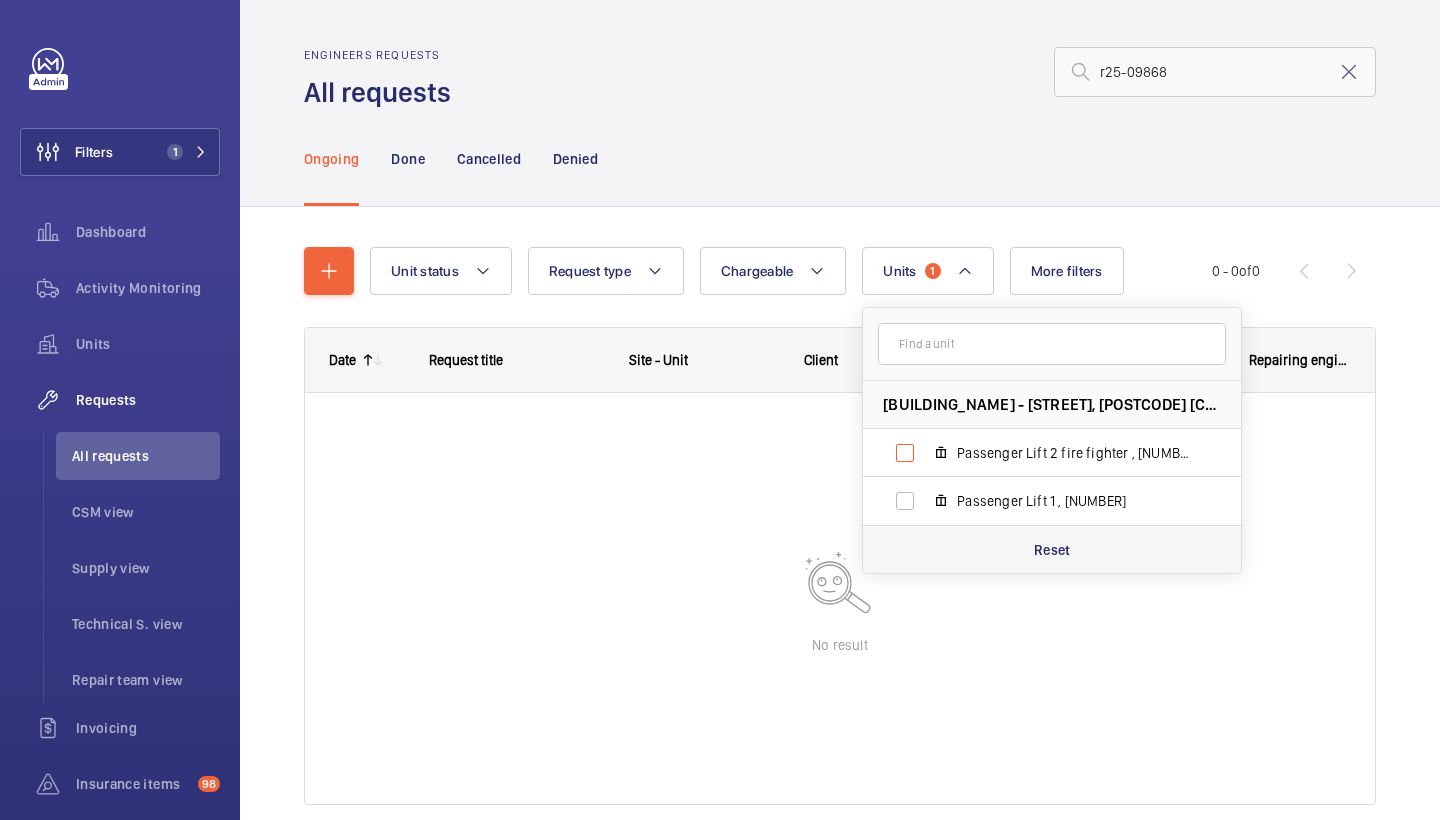 checkbox on "false" 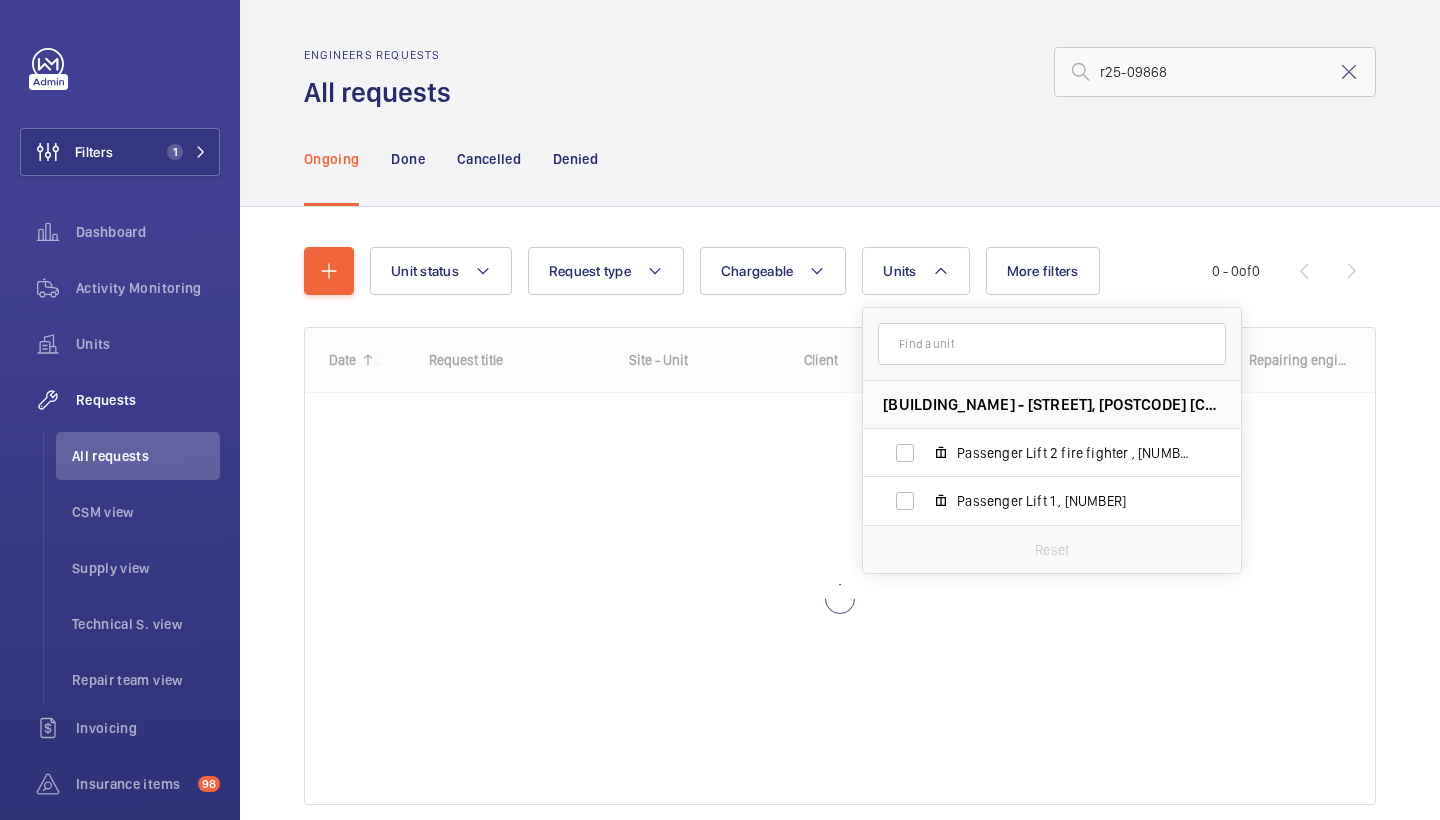 click on "Ongoing Done Cancelled Denied" 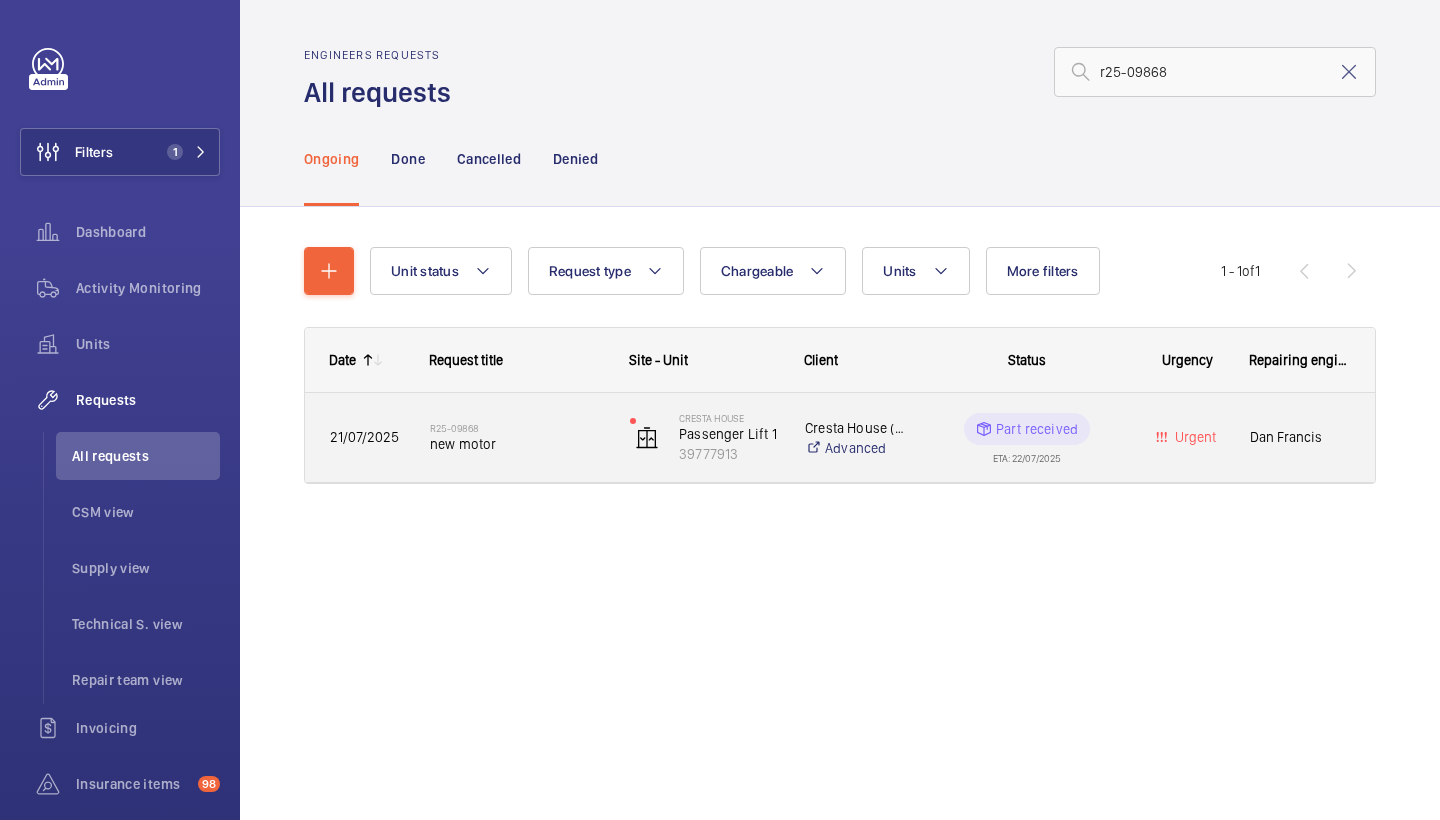click on "R25-09868   new motor" 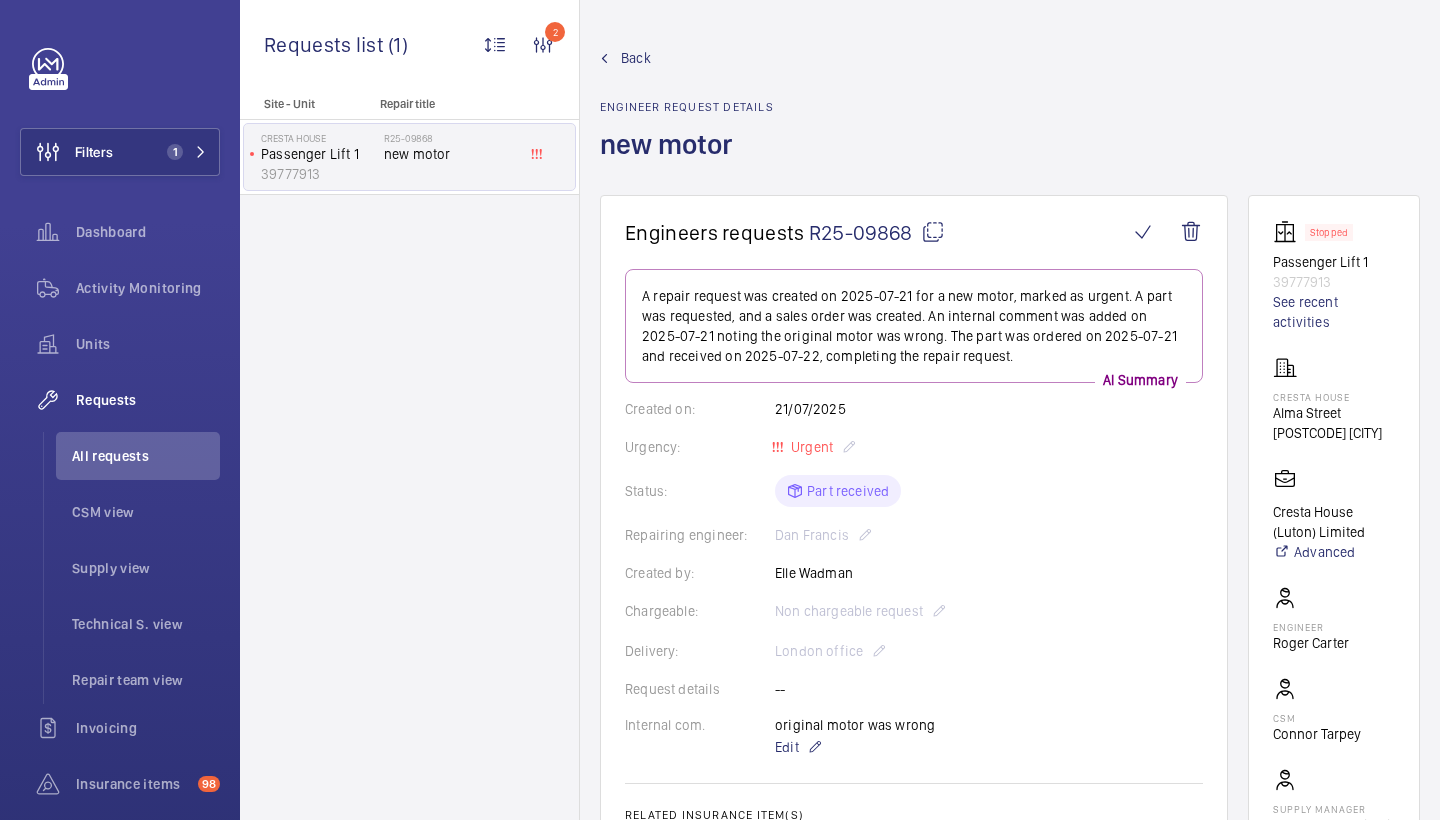 scroll, scrollTop: 0, scrollLeft: 0, axis: both 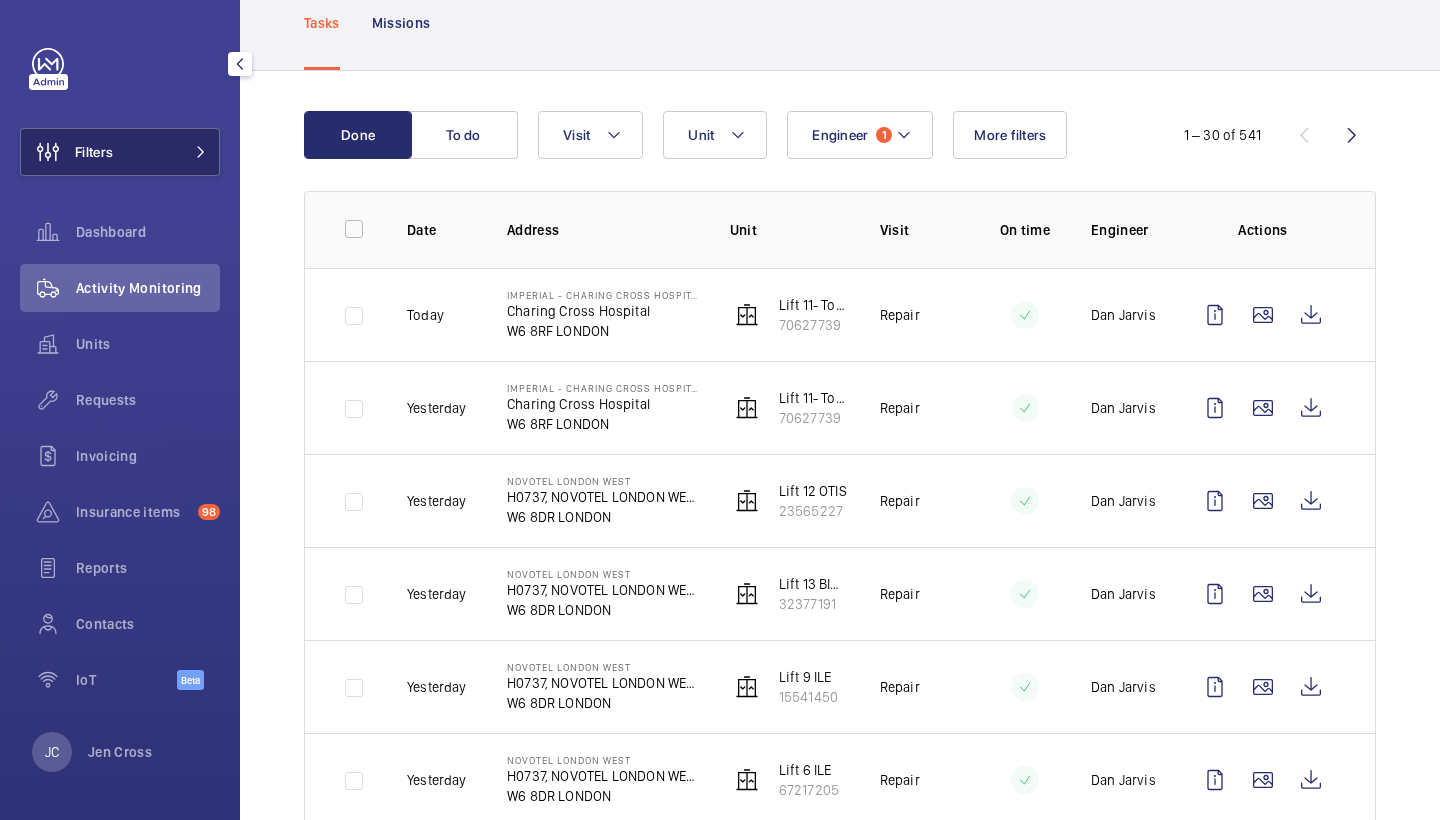 click on "Filters" 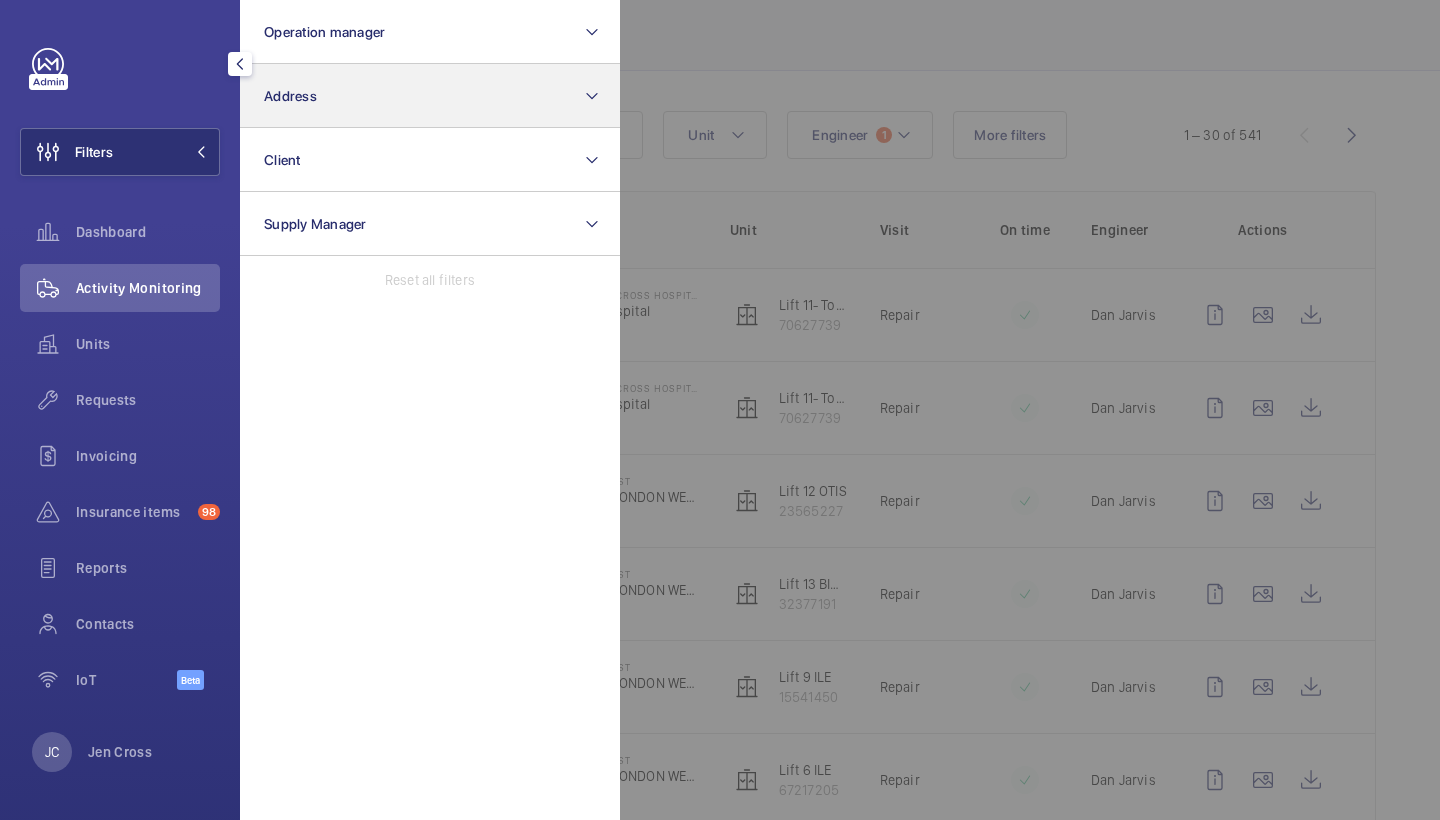 click on "Address" 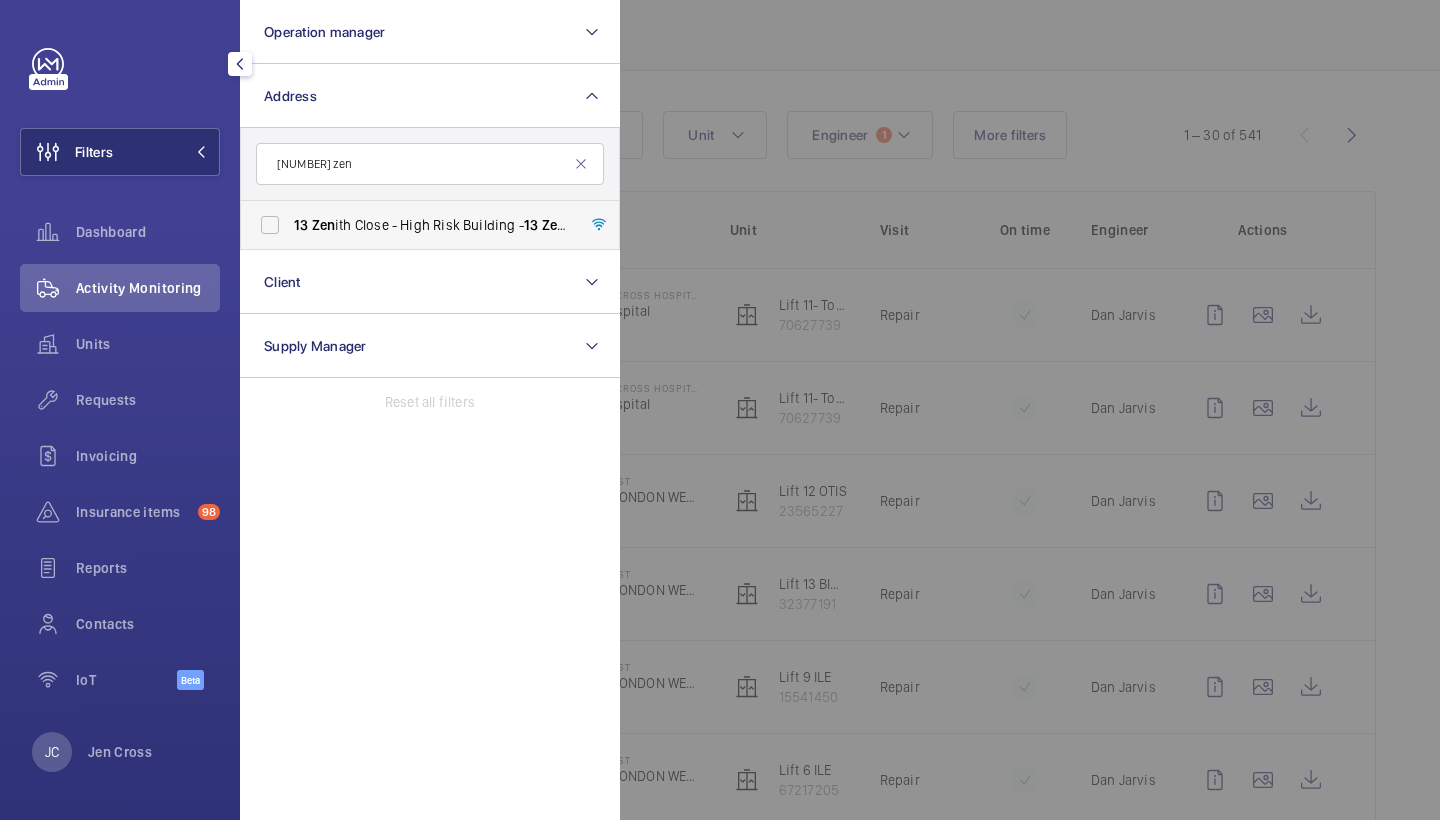 type on "[NUMBER] zen" 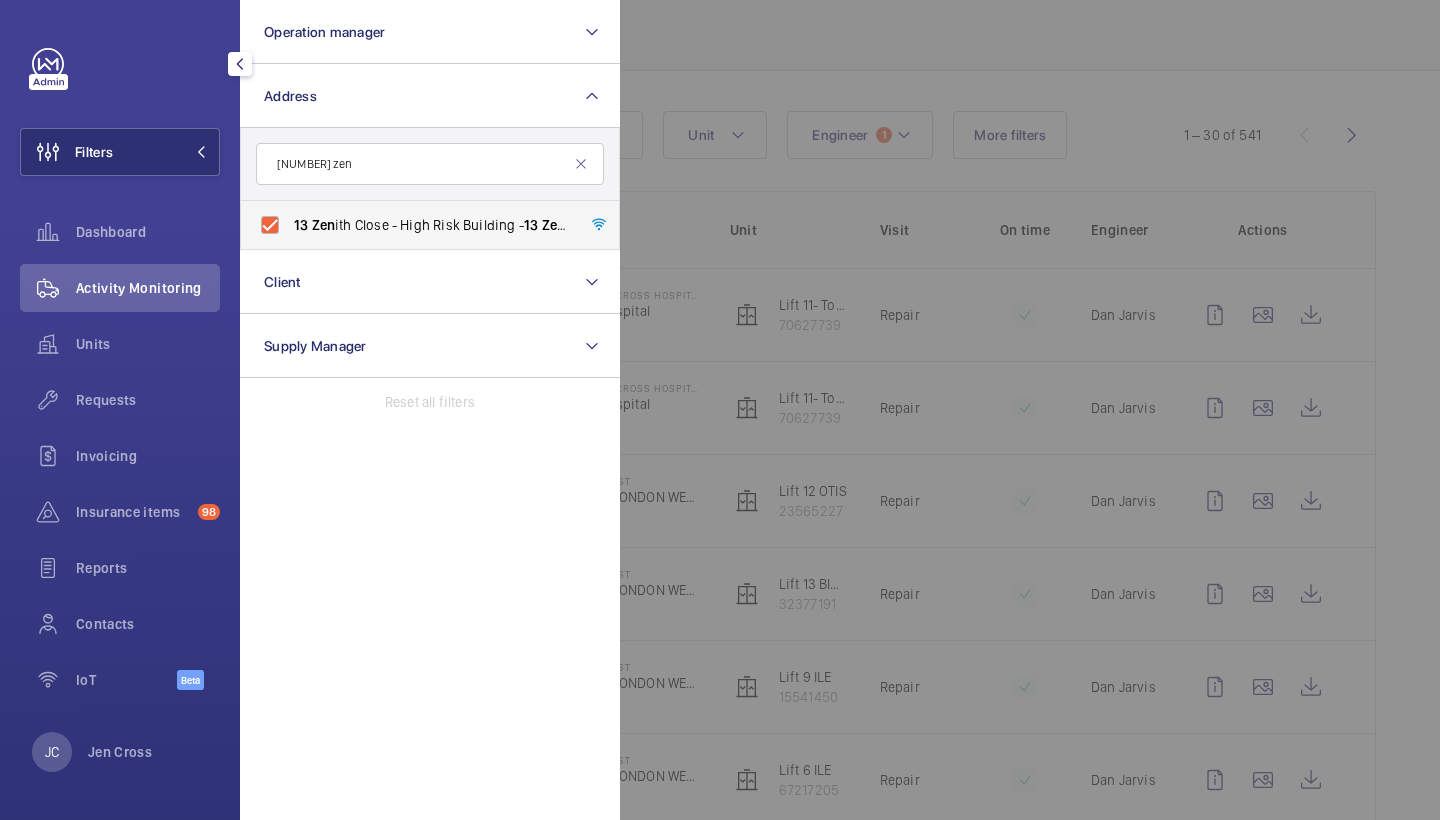 checkbox on "true" 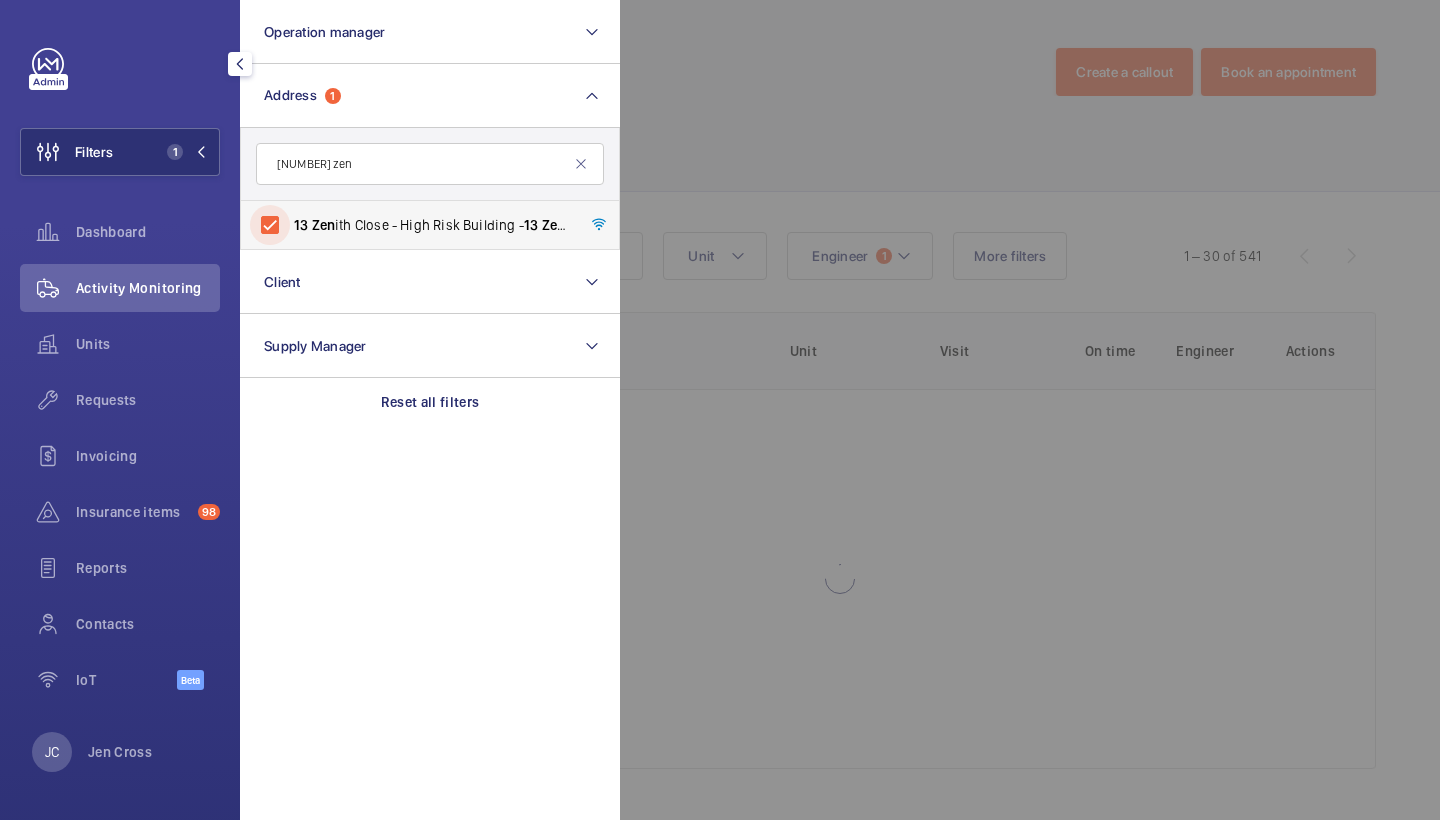 scroll, scrollTop: 0, scrollLeft: 0, axis: both 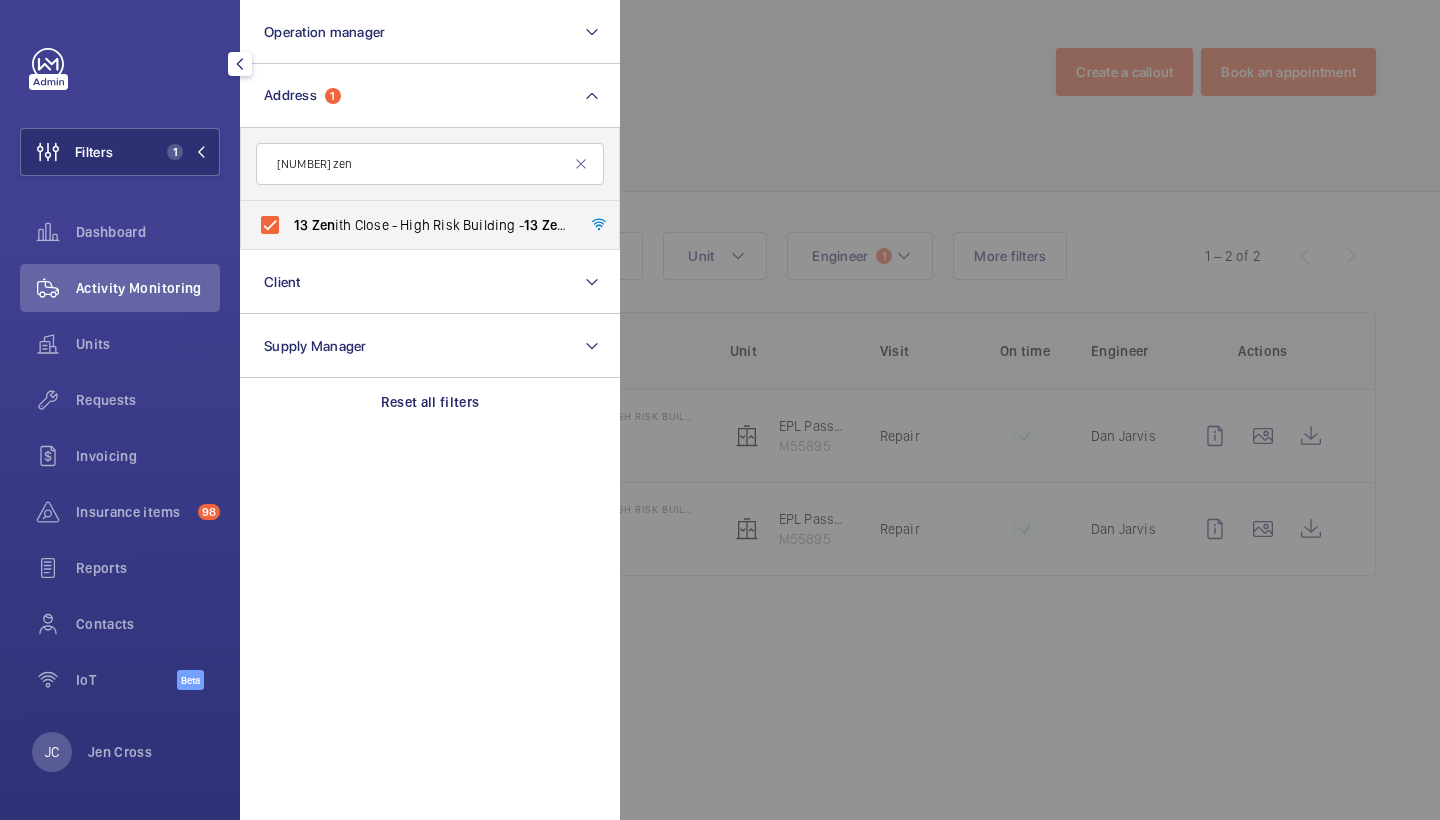 click 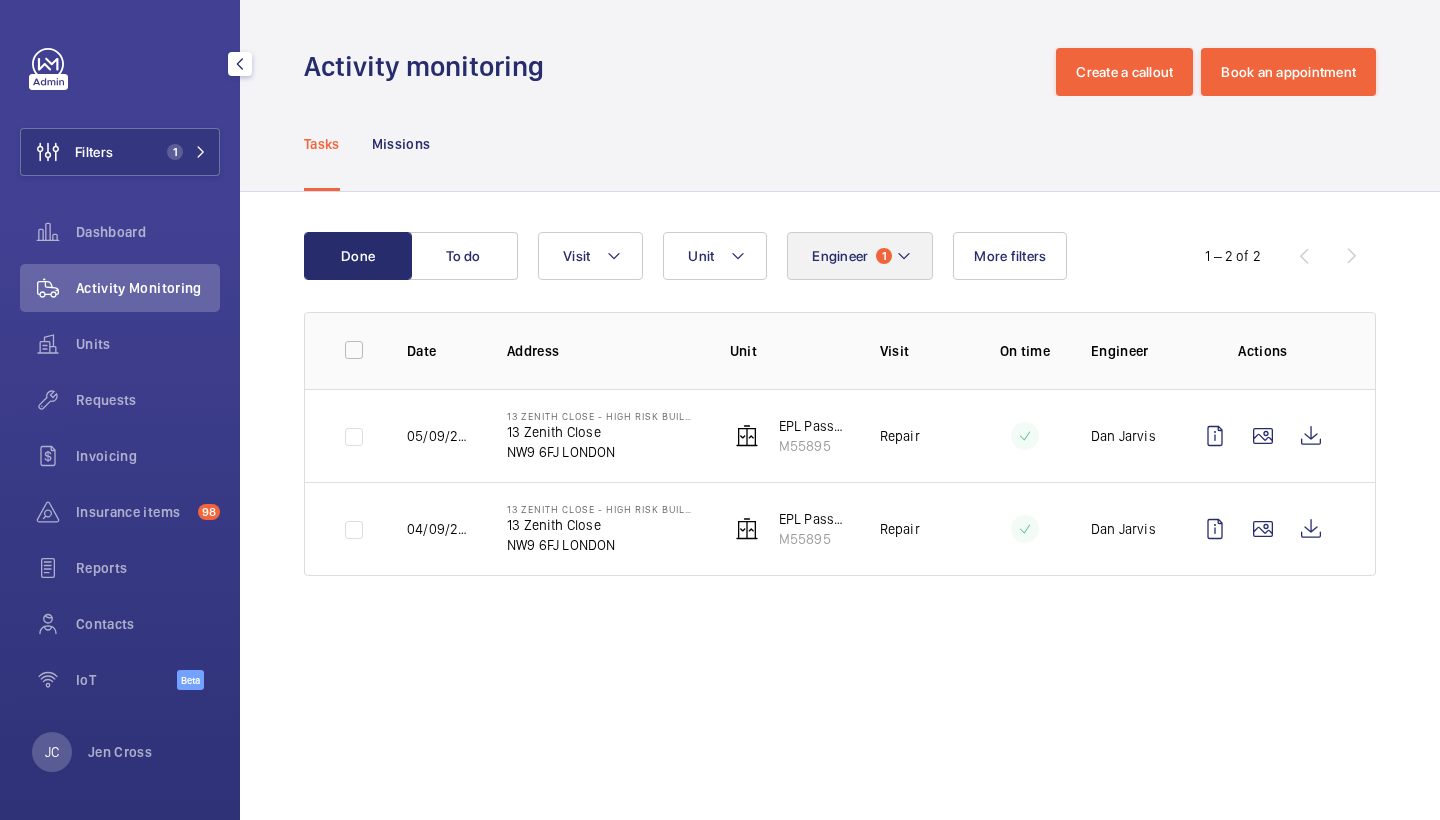 click on "1" 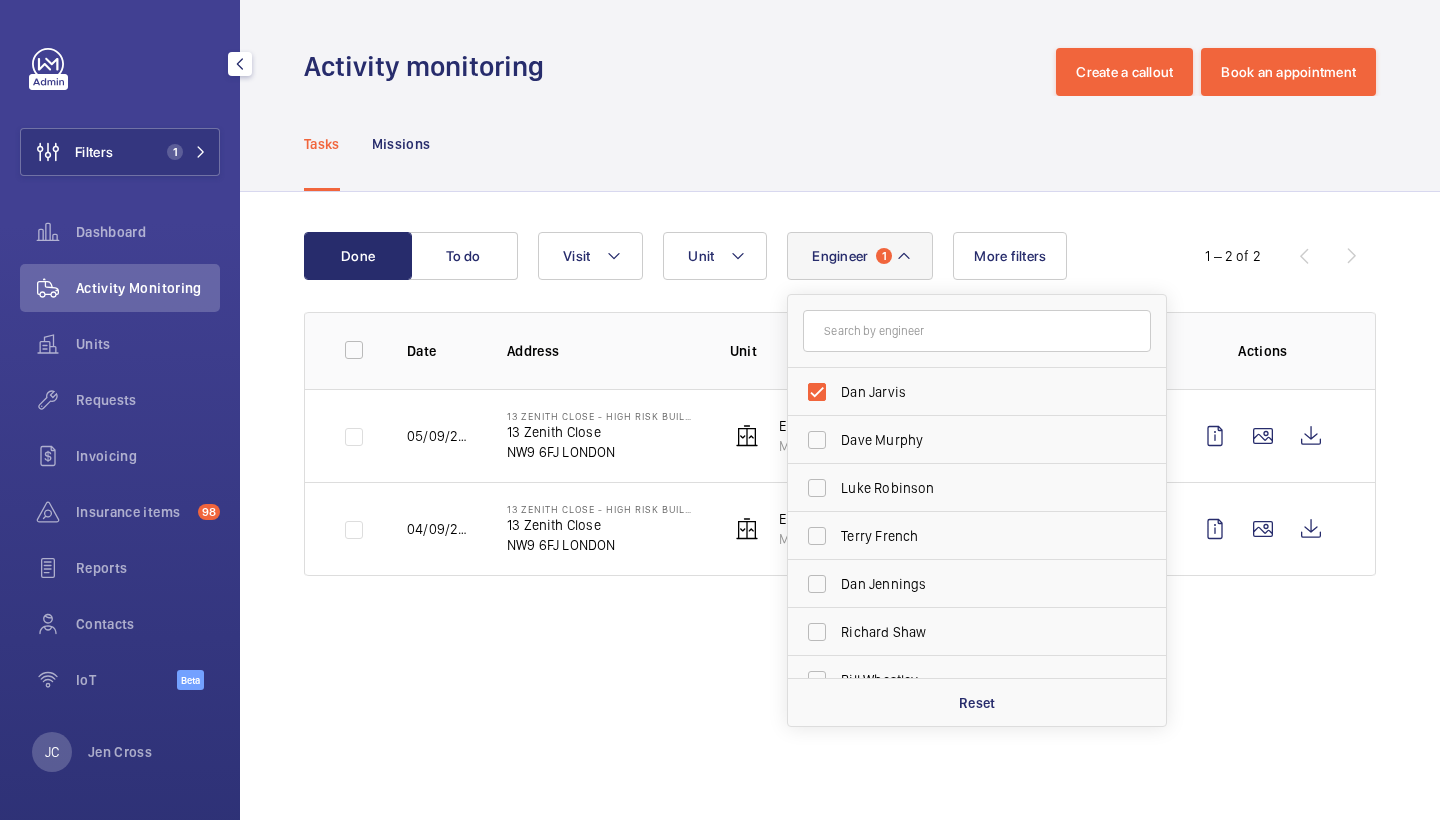 click on "Done To do Engineer 1 Dan Jarvis Dave Murphy Luke Robinson Terry French Dan Jennings Richard Shaw Bill Wheatley Tek Hussein Collum Wilkins Roger Carter John Breslin Rob Smith Andrew Hayes Lou Nappin Dan Collcutt Kari Onuma Paul Beshaw Craig Wilkinson Rachael Hoskins Ronnie Wood Marc Gracia David Hamblin Paul Collyer Lauren Howell Dave Henry Jack Gambie Nedas Karginas Jasper Malyon Jamie Petty Elle Wadman Sonny Dempsey Nic Doel Tom Geraghty Joseph Goodes Adam Lipscombe Connor Eames Piotr Kijo Connor Tarpey Lewis Saville Cheryl Dilley David Clifford Levi Eames Gianluca Storti Abby Archer Derek Hope Jamie Exton James Dalton Thomas Shanley Steve Rowley Denis Shepherd Deniz Hussein Caine Bennett-Smith Michael Lyons Callum O'Sullivan Daniel Payne Mark Knowles Archie Richter Perry Greenbaum Scott Morris Paul Donovan Allen Richardson Derek Bradbury Paul Clayton Solomon Francis Sam Hares Alex Blow Anthony Ruane Lloyd Williams Jason Brencher Simon Raymond Will Boyton Lewis Hughes Kev Morris Tom Harmsworth Marine Astorg" 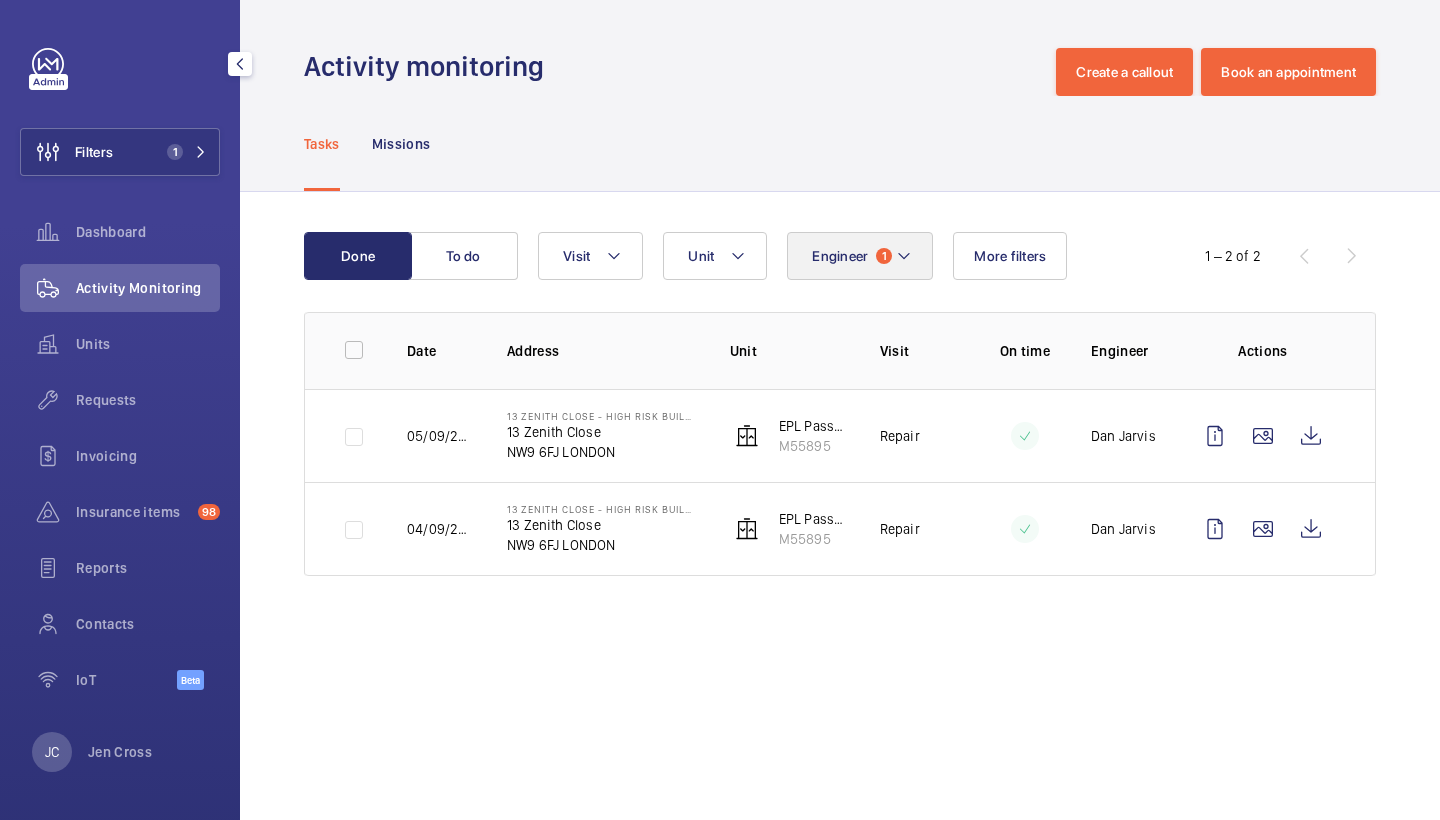 click 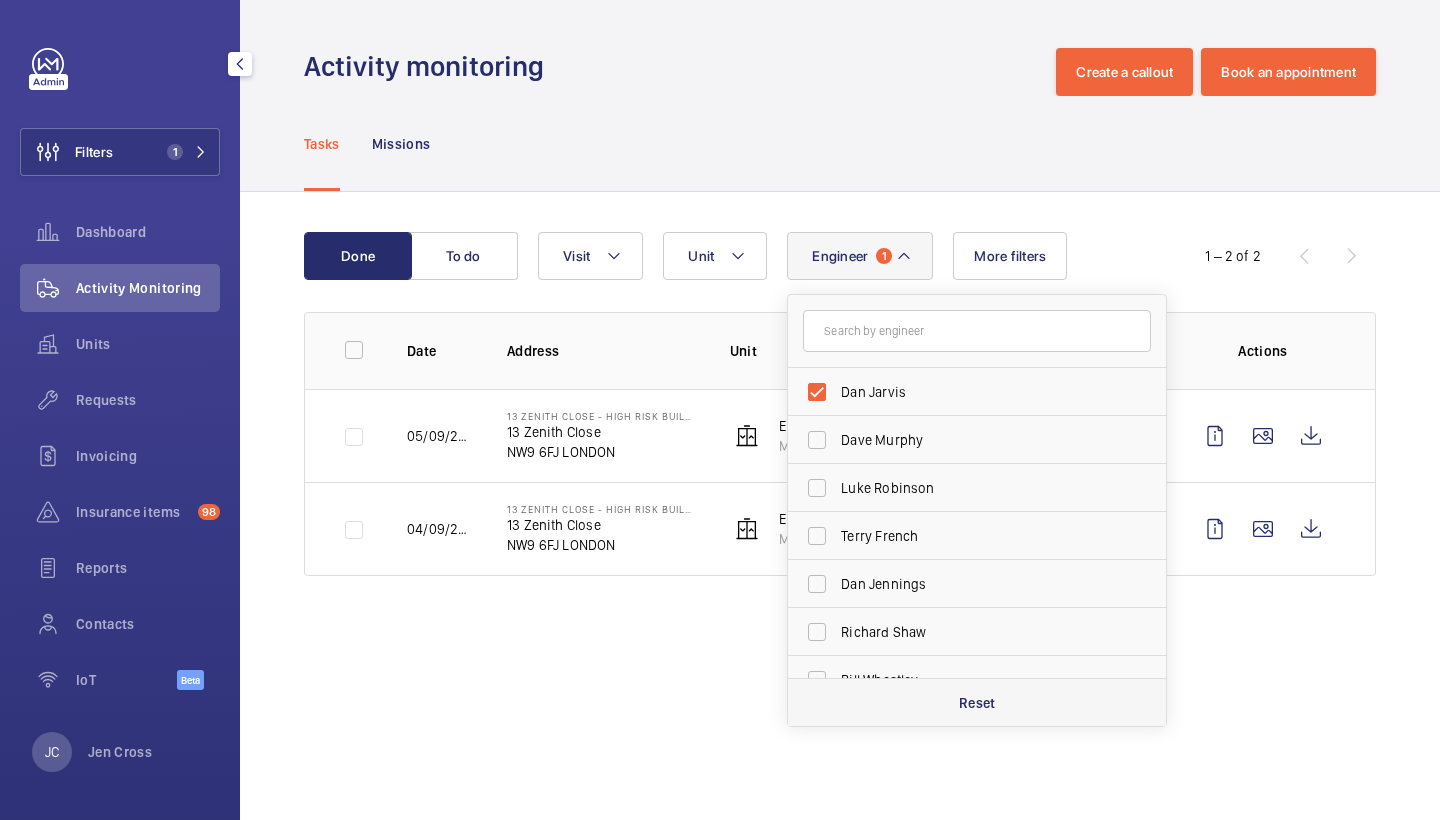 click on "Reset" 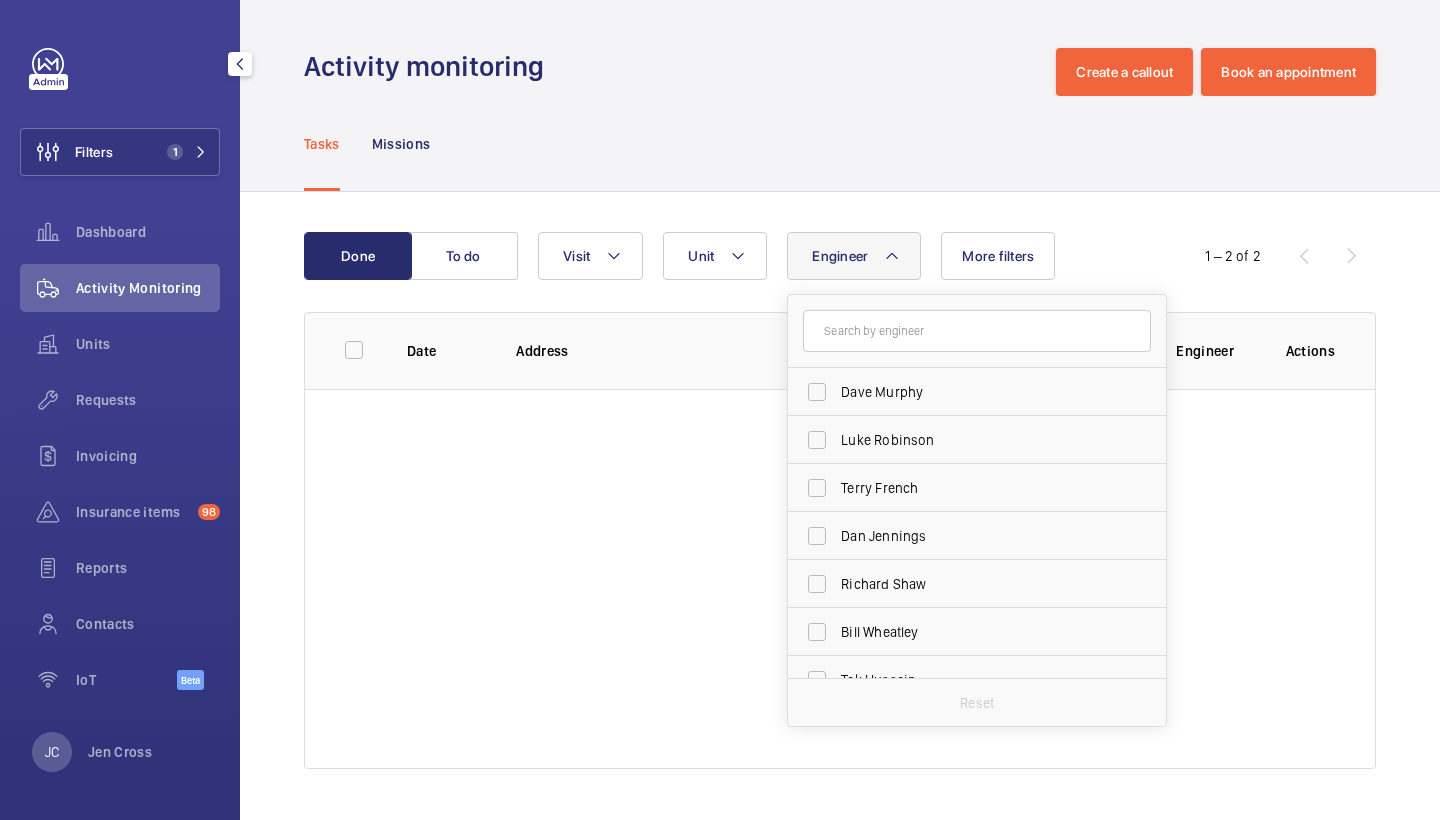 click on "Tasks Missions" 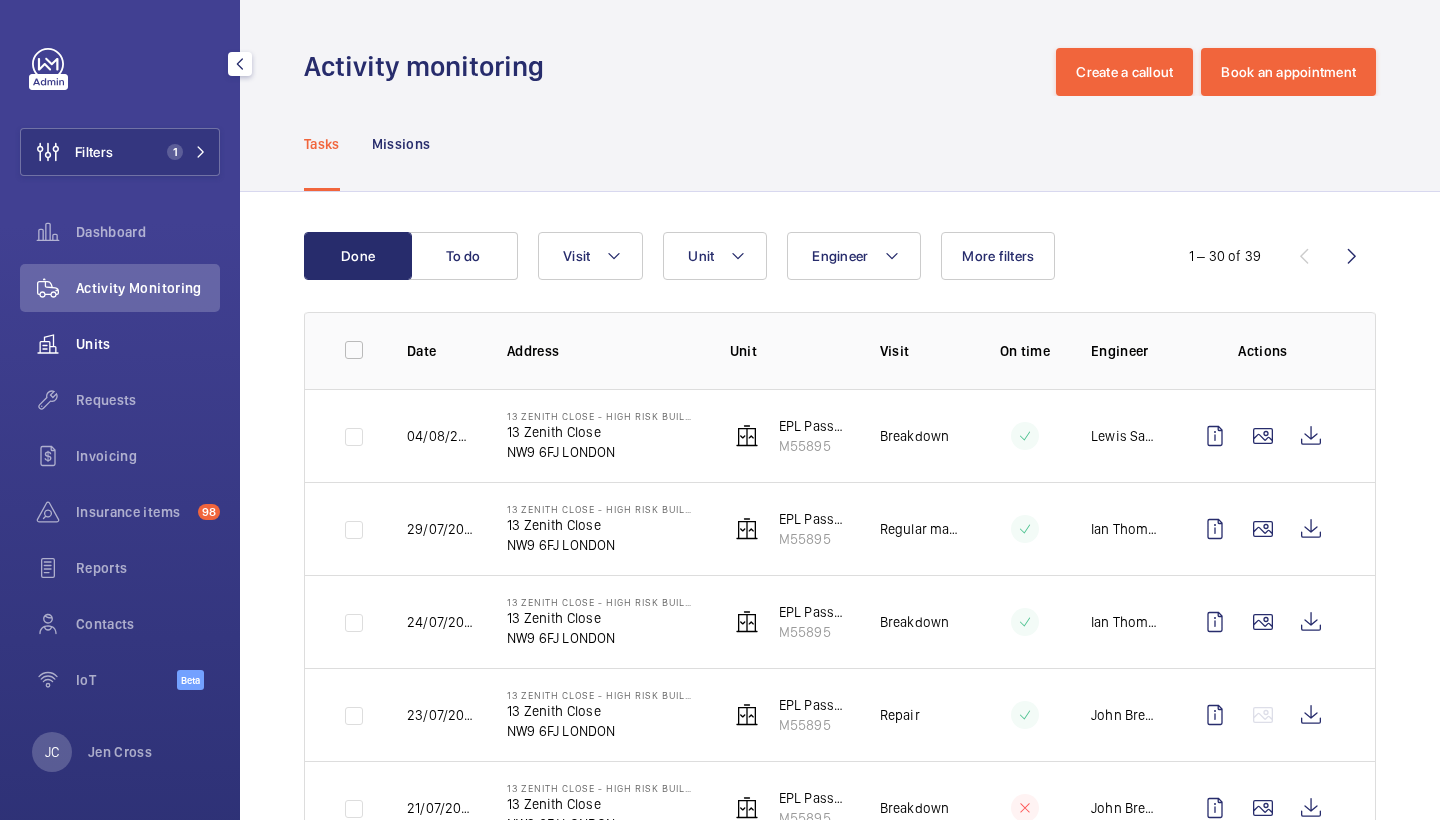 click on "Units" 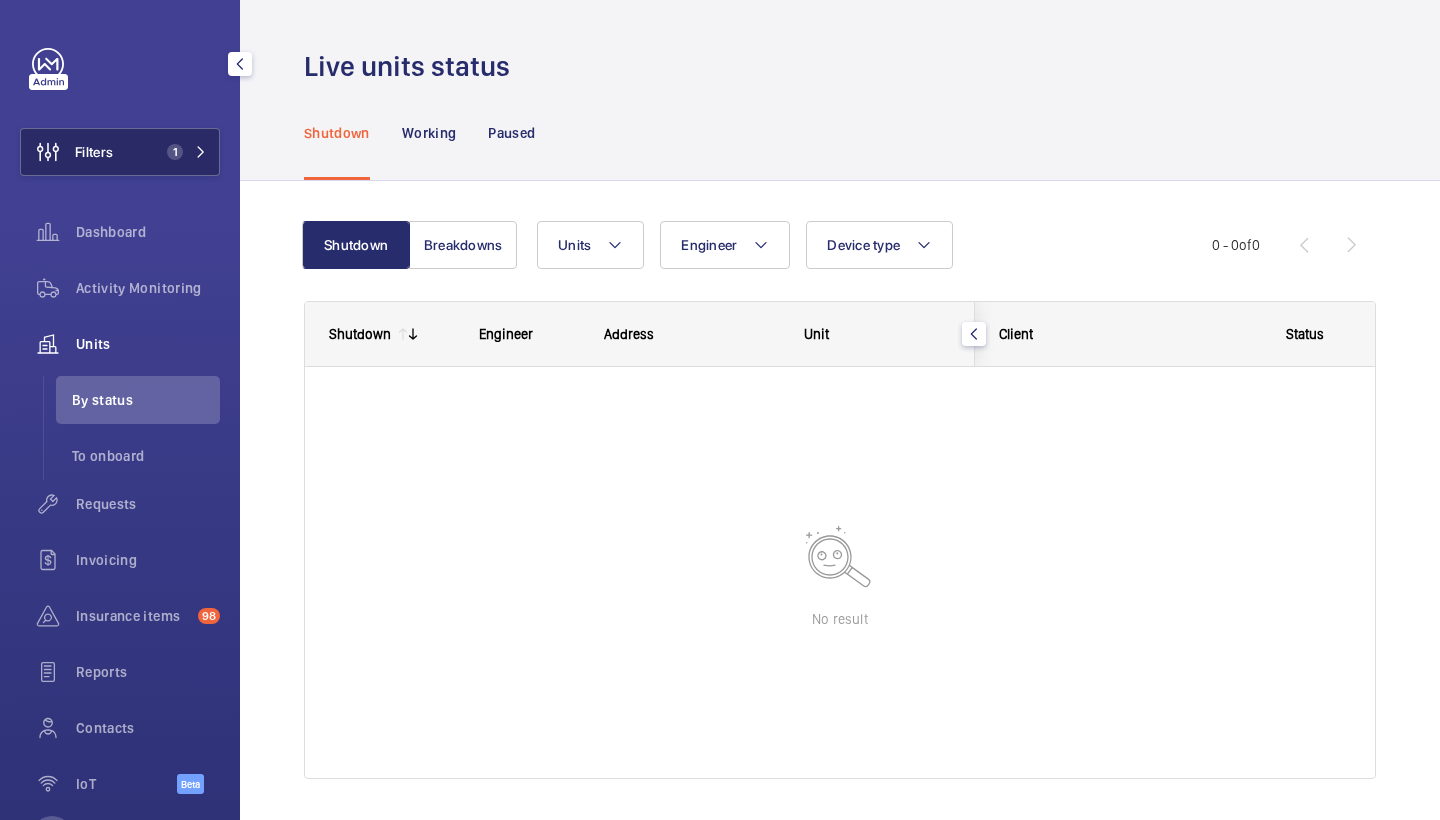 click on "Filters 1" 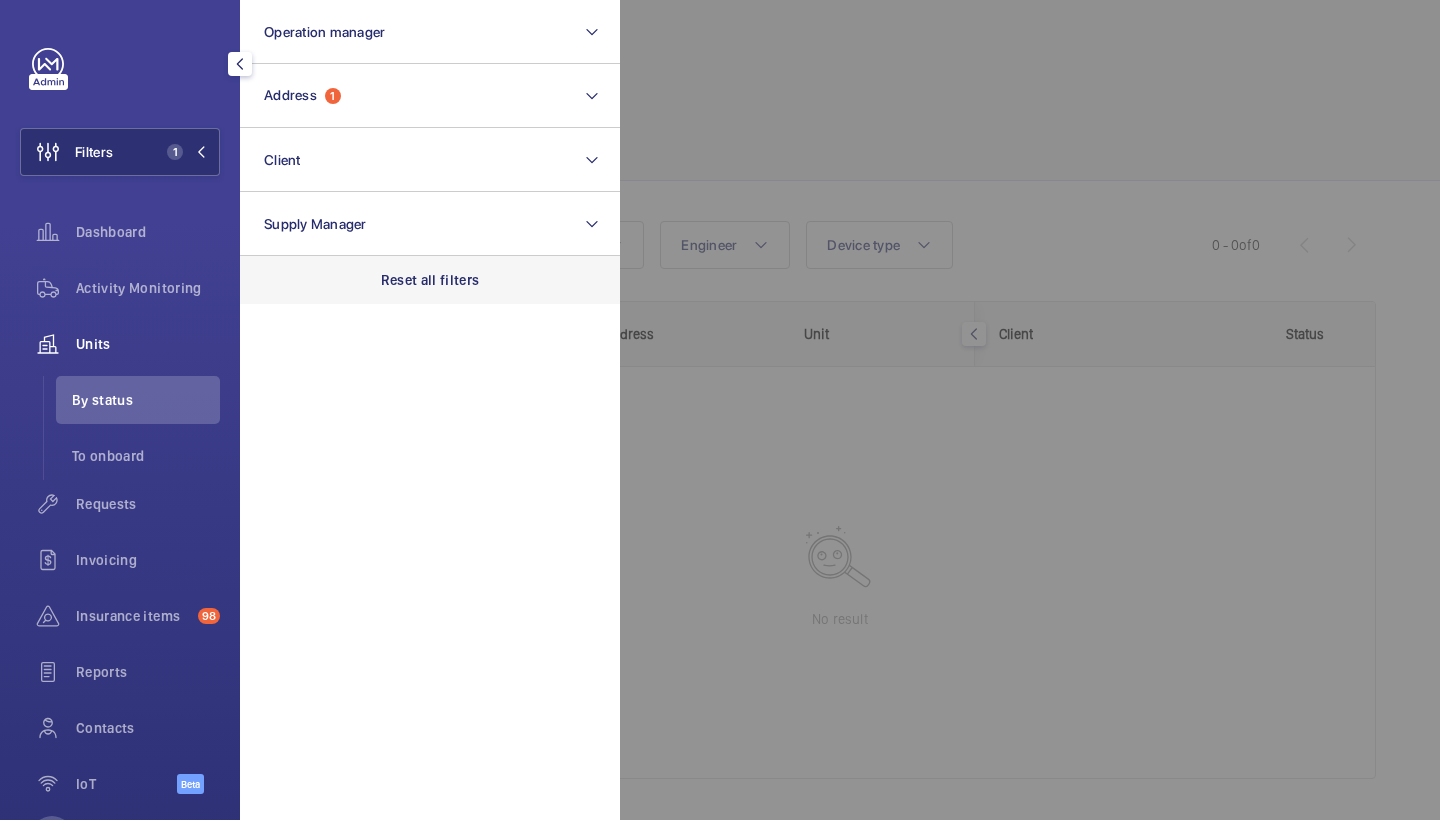 click on "Reset all filters" 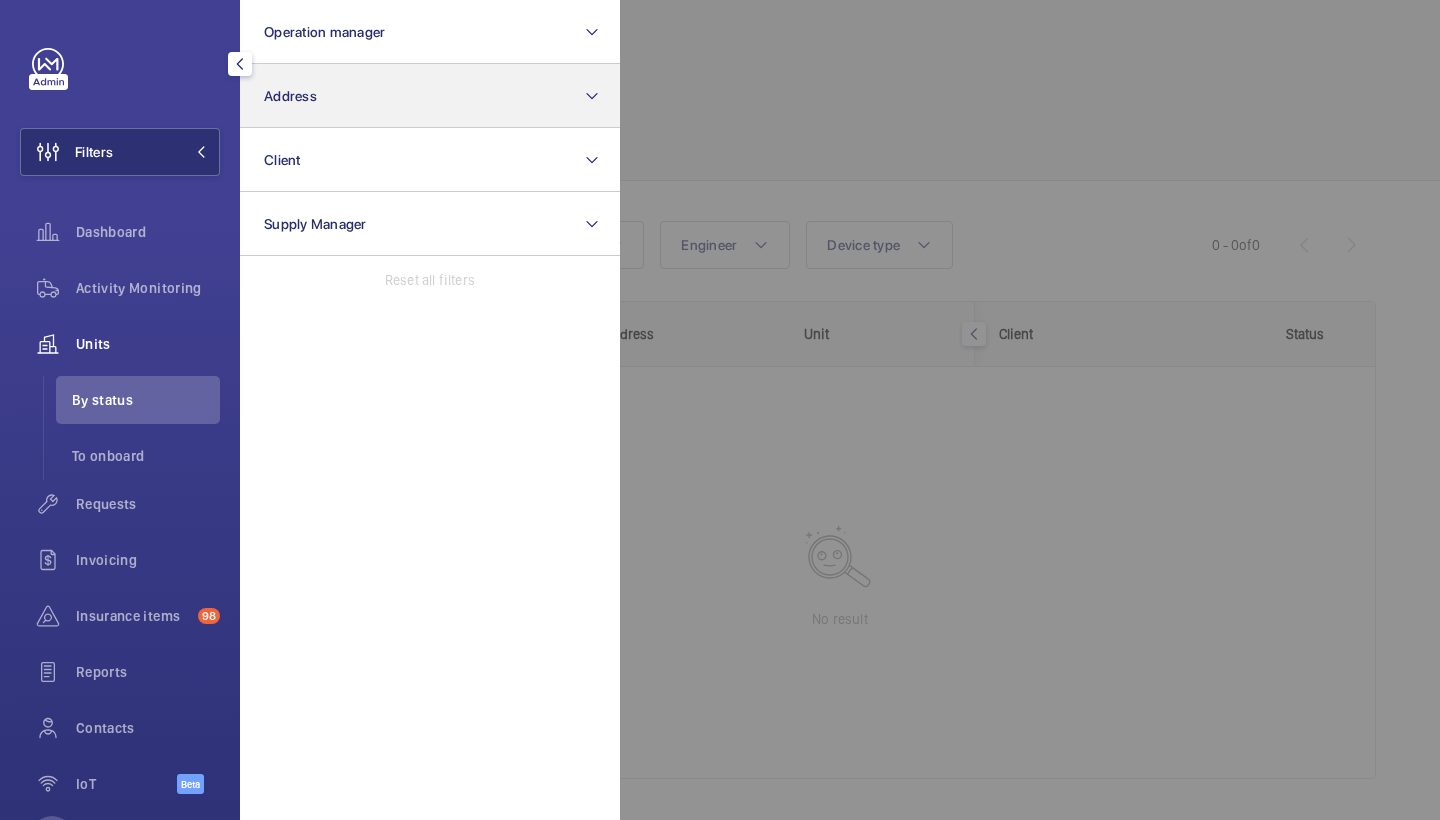 click on "Address" 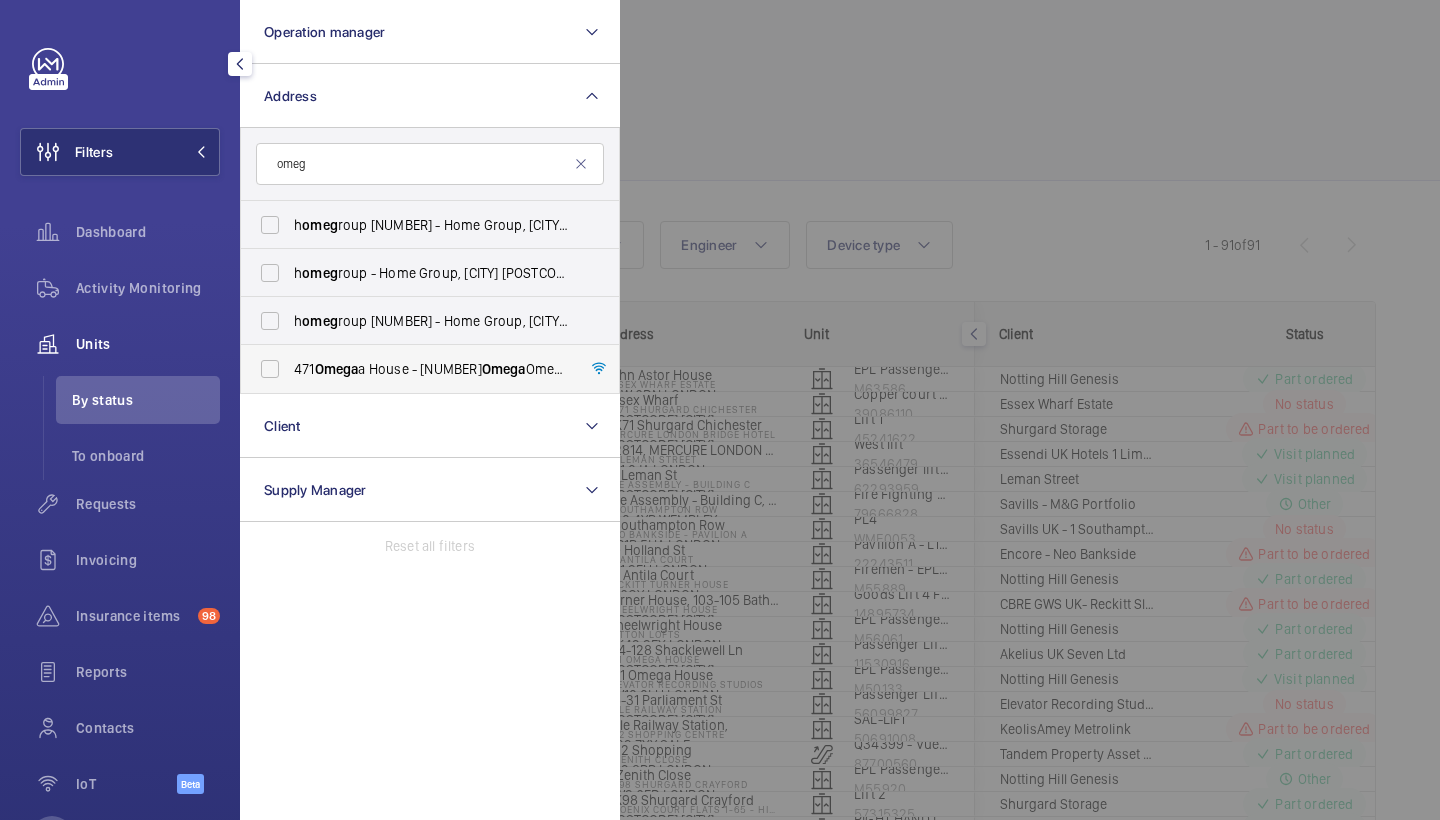 type on "omeg" 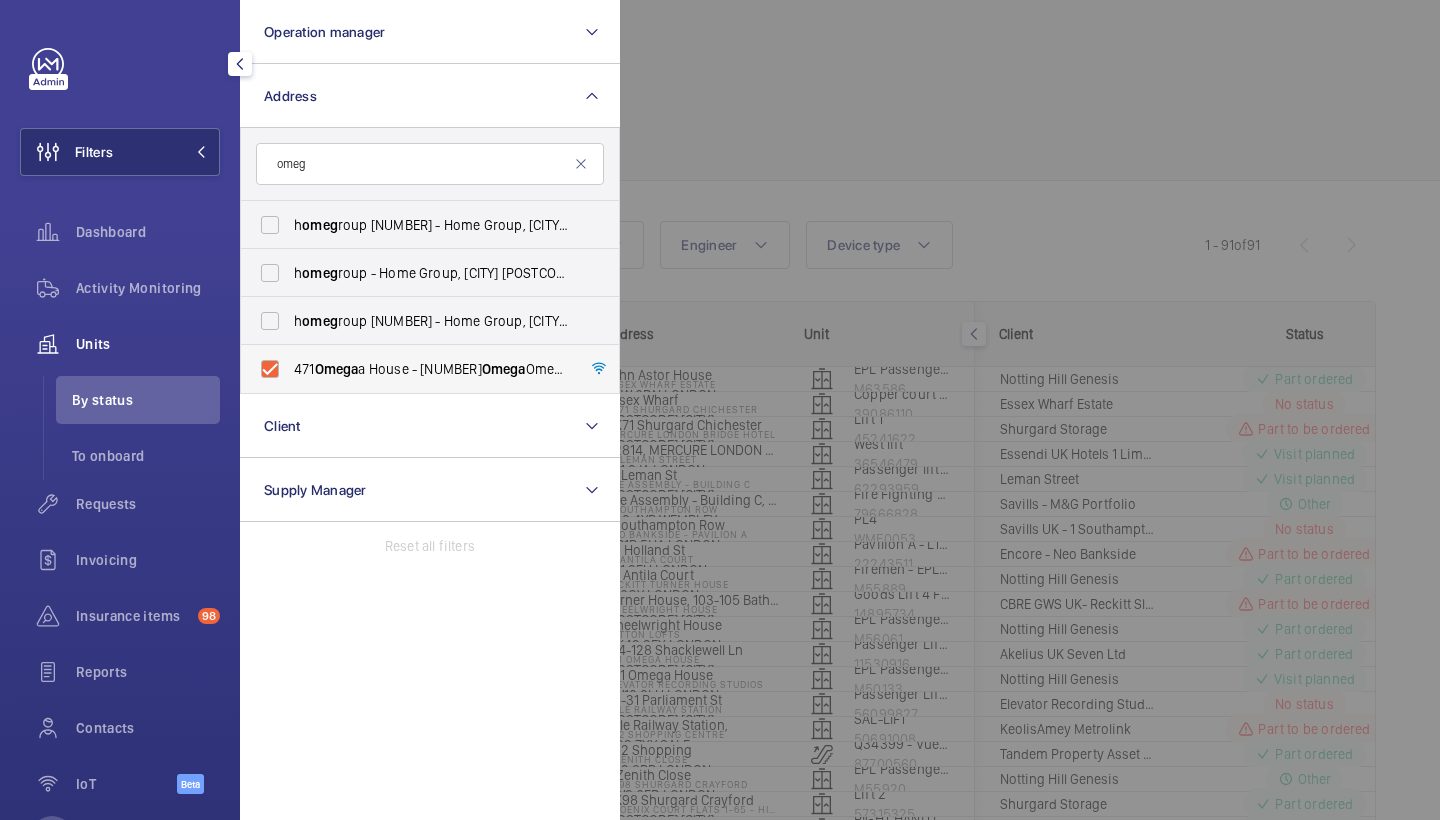 checkbox on "true" 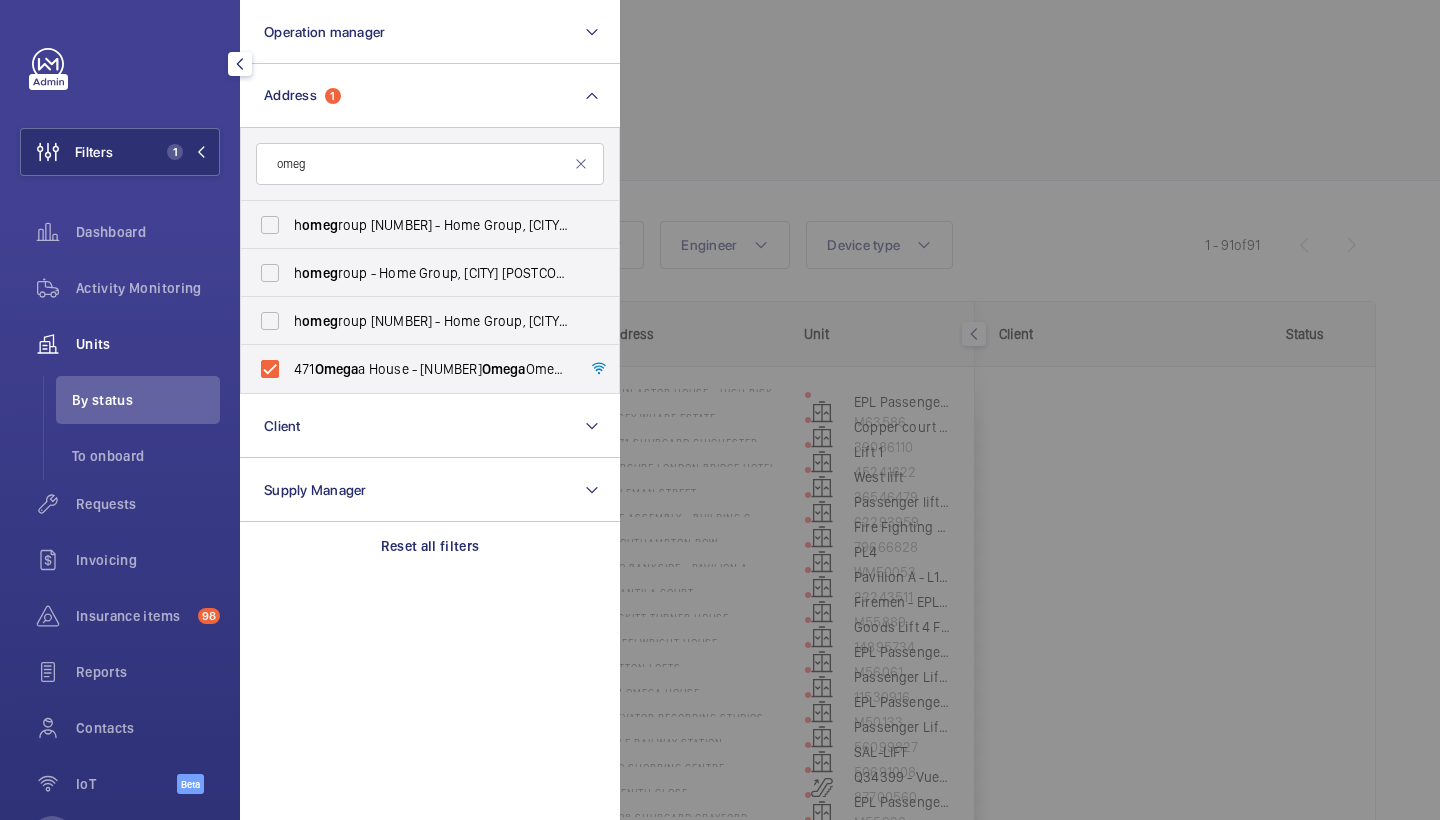 click 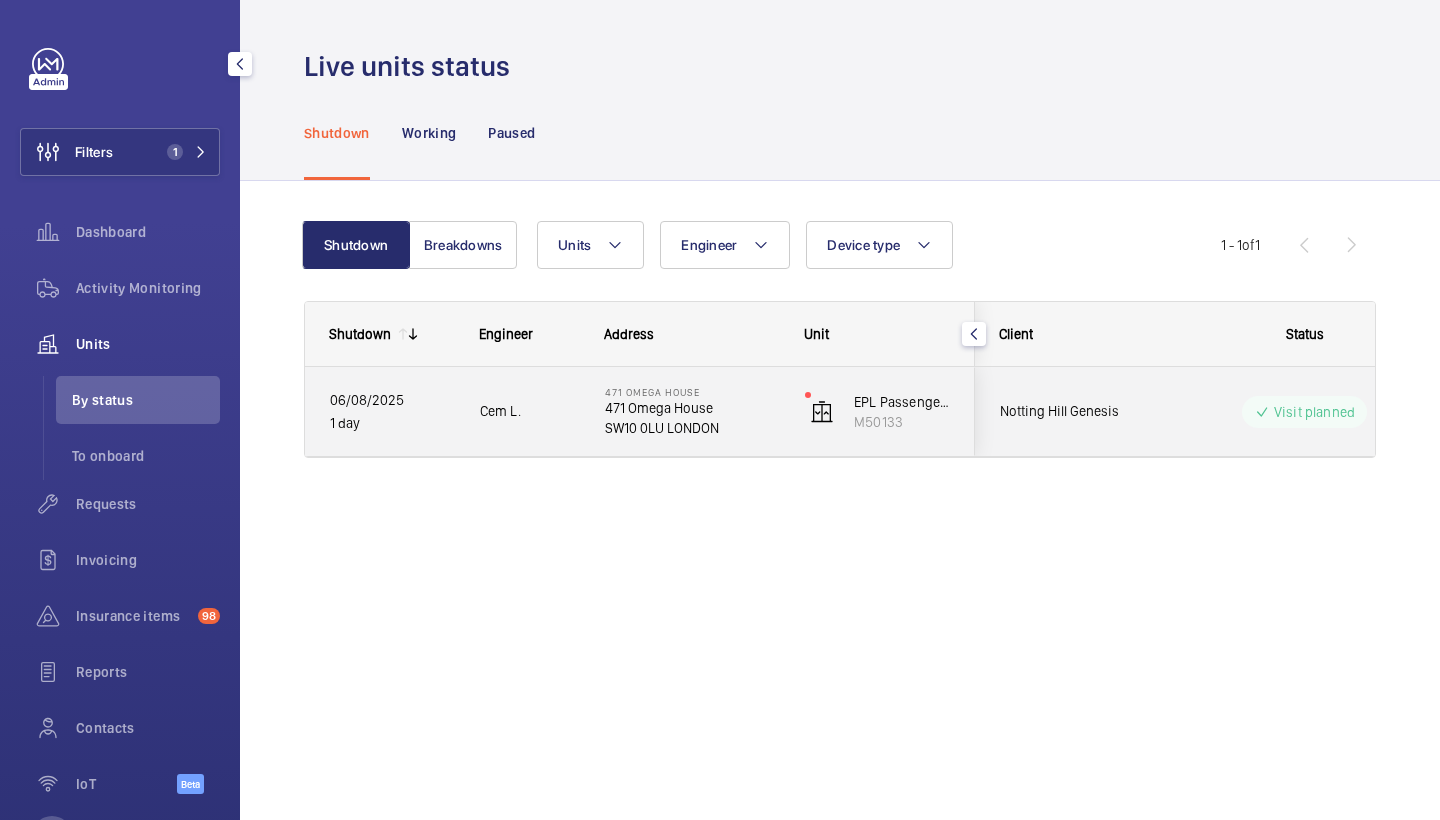 click on "Cem L." 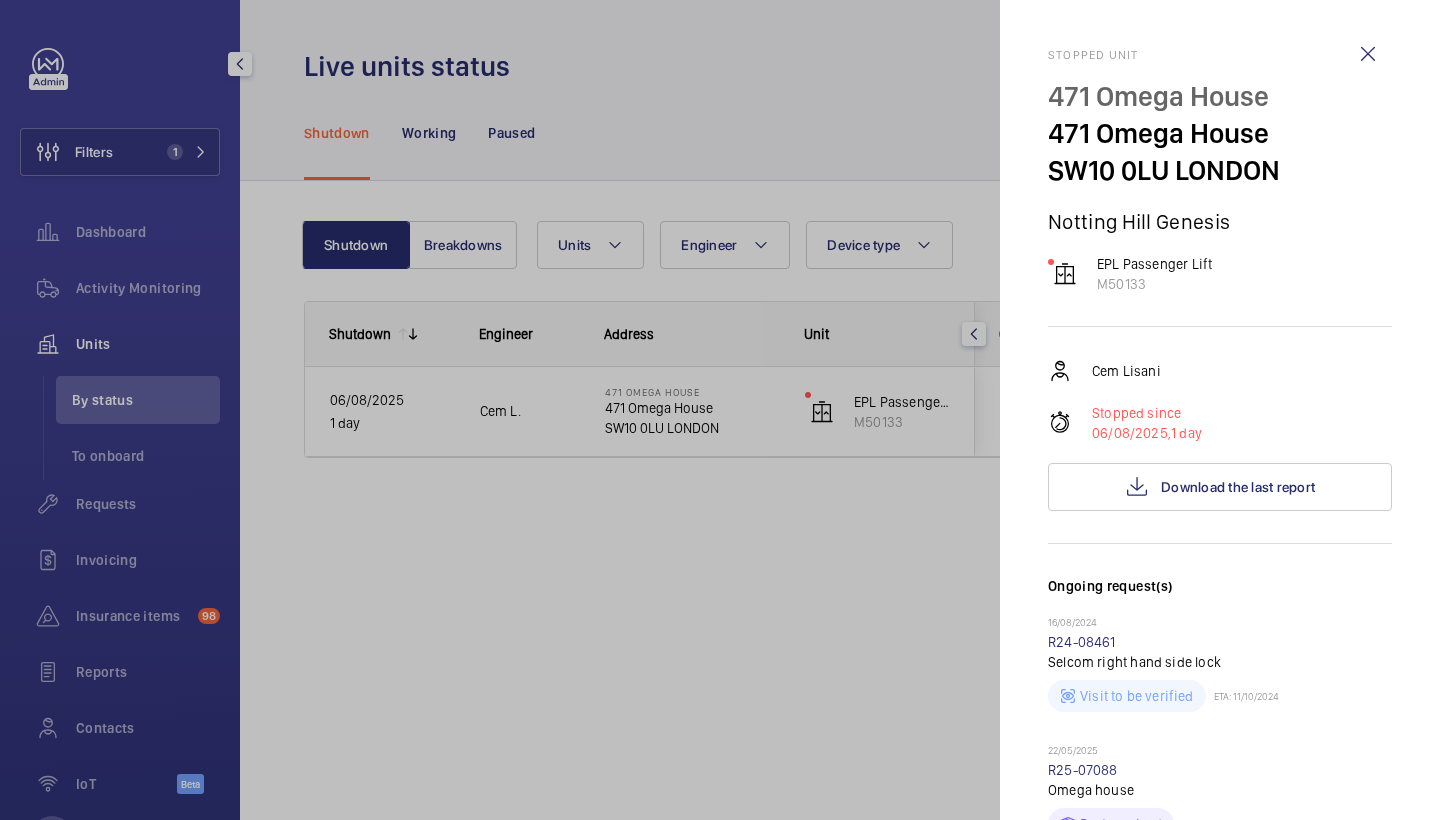 scroll, scrollTop: 0, scrollLeft: 0, axis: both 